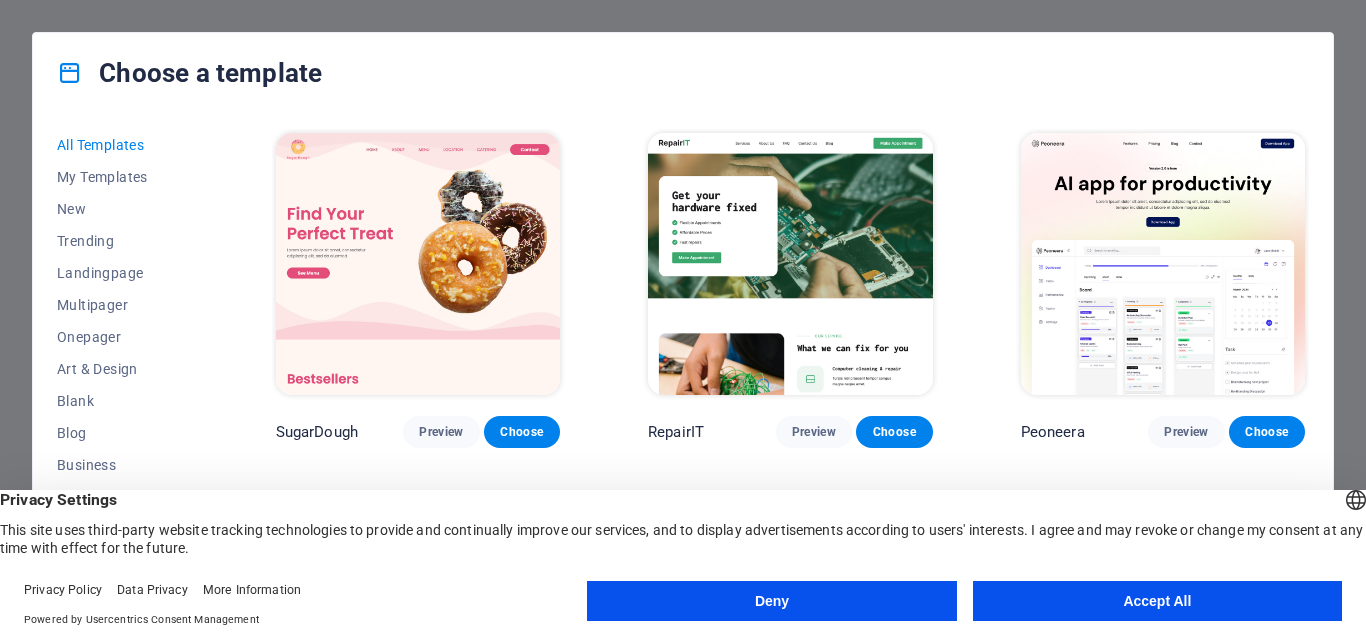 scroll, scrollTop: 0, scrollLeft: 0, axis: both 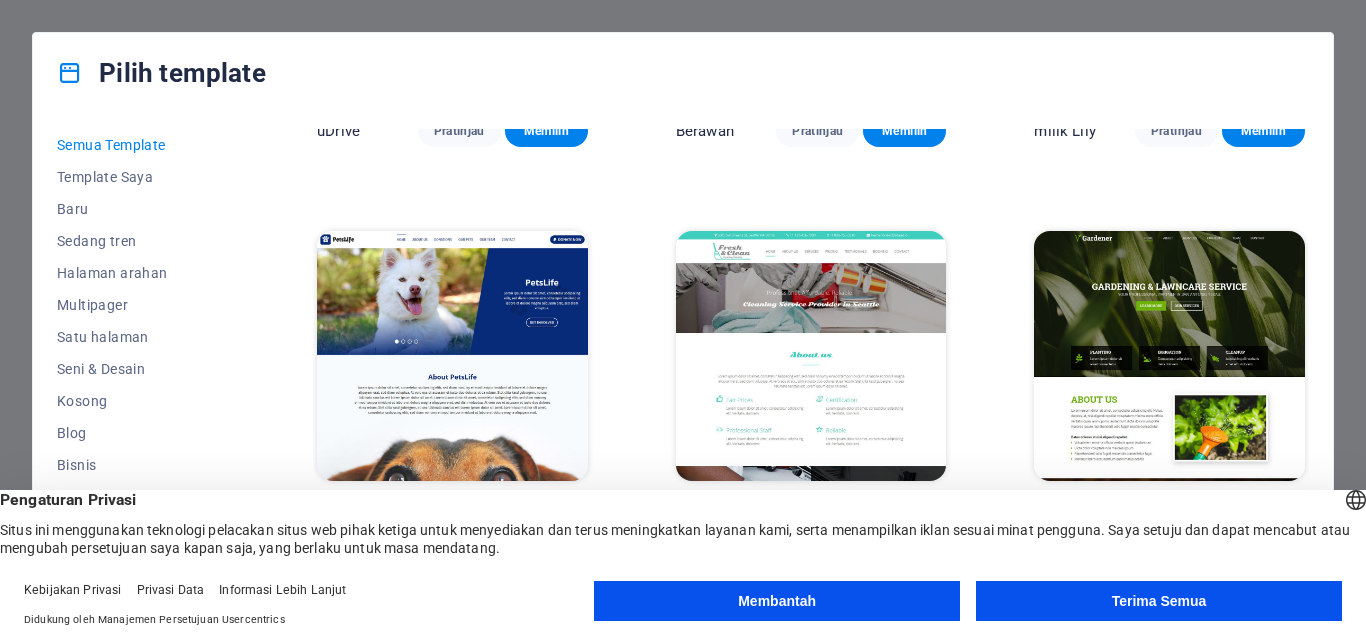 click on "Pilih template Semua Template Template Saya Baru Sedang tren Halaman arahan Multipager Satu halaman Seni & Desain Kosong Blog Bisnis Pendidikan & Kebudayaan Peristiwa Keahlian memasak Kesehatan TI & Media Hukum & Keuangan Nirlaba Pertunjukan Portofolio Layanan Toko Olahraga & Kecantikan Perdagangan Bepergian Kerangka kawat SugarDough Pratinjau Memilih PerbaikiIT Pratinjau Memilih Peoneera Pratinjau Memilih Museum Seni Pratinjau Memilih Vitaly Pratinjau Memilih Gairah Tembikar Pratinjau Memilih Dekorasi Rumah Pratinjau Memilih Negeri Mainan Pratinjau Memilih Toko Hewan Peliharaan Pratinjau Memilih Perencana Keajaiban Pratinjau Memilih Dapat diangkut Pratinjau Memilih S&L Pratinjau Memilih Kami Melukis Pratinjau Memilih Eco-Con Pratinjau Memilih Bertemu Pratinjau Memilih Bantuan & Perawatan Pratinjau Memilih Podcaster Pratinjau Memilih Academix Pratinjau Memilih Toko Pangkas Rambut BESAR Pratinjau Memilih Kesehatan & Makanan Pratinjau Memilih UrbanNest Interiors Pratinjau Memilih Perubahan Hijau Pratinjau Lezat" at bounding box center (683, 360) 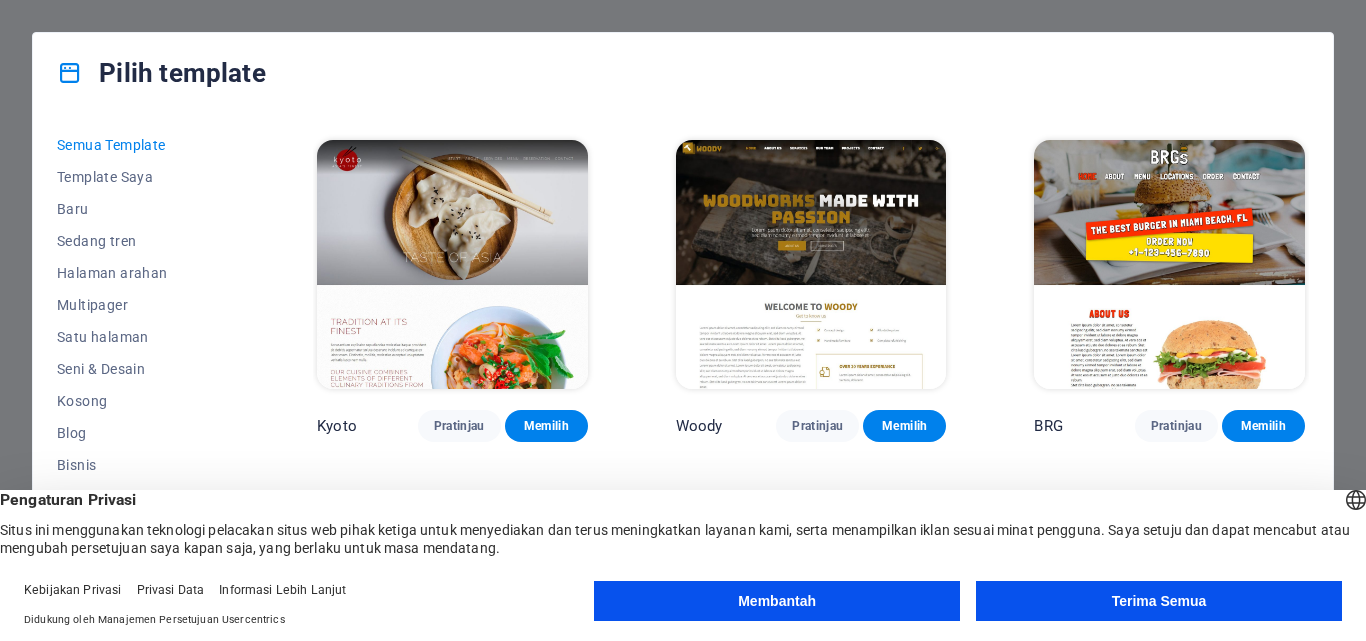scroll, scrollTop: 9626, scrollLeft: 0, axis: vertical 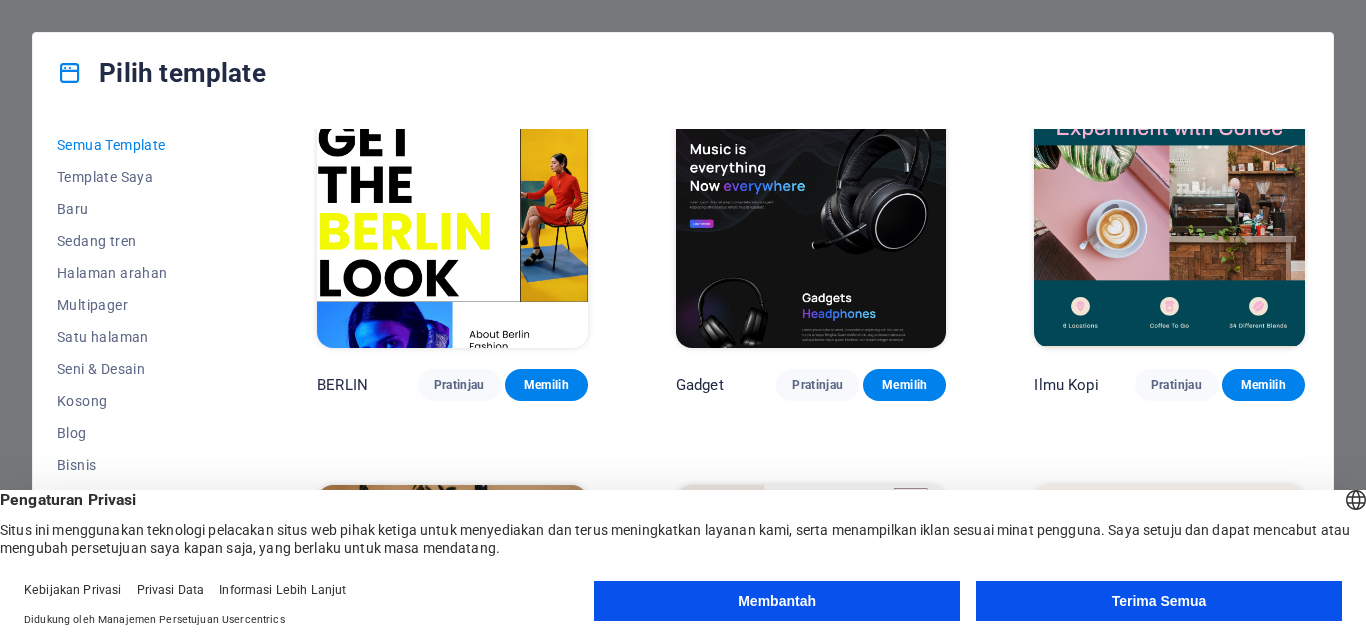 click on "Pilih template Semua Template Template Saya Baru Sedang tren Halaman arahan Multipager Satu halaman Seni & Desain Kosong Blog Bisnis Pendidikan & Kebudayaan Peristiwa Keahlian memasak Kesehatan TI & Media Hukum & Keuangan Nirlaba Pertunjukan Portofolio Layanan Toko Olahraga & Kecantikan Perdagangan Bepergian Kerangka kawat SugarDough Pratinjau Memilih PerbaikiIT Pratinjau Memilih Peoneera Pratinjau Memilih Museum Seni Pratinjau Memilih Vitaly Pratinjau Memilih Gairah Tembikar Pratinjau Memilih Dekorasi Rumah Pratinjau Memilih Negeri Mainan Pratinjau Memilih Toko Hewan Peliharaan Pratinjau Memilih Perencana Keajaiban Pratinjau Memilih Dapat diangkut Pratinjau Memilih S&L Pratinjau Memilih Kami Melukis Pratinjau Memilih Eco-Con Pratinjau Memilih Bertemu Pratinjau Memilih Bantuan & Perawatan Pratinjau Memilih Podcaster Pratinjau Memilih Academix Pratinjau Memilih Toko Pangkas Rambut BESAR Pratinjau Memilih Kesehatan & Makanan Pratinjau Memilih UrbanNest Interiors Pratinjau Memilih Perubahan Hijau Pratinjau Lezat" at bounding box center [683, 360] 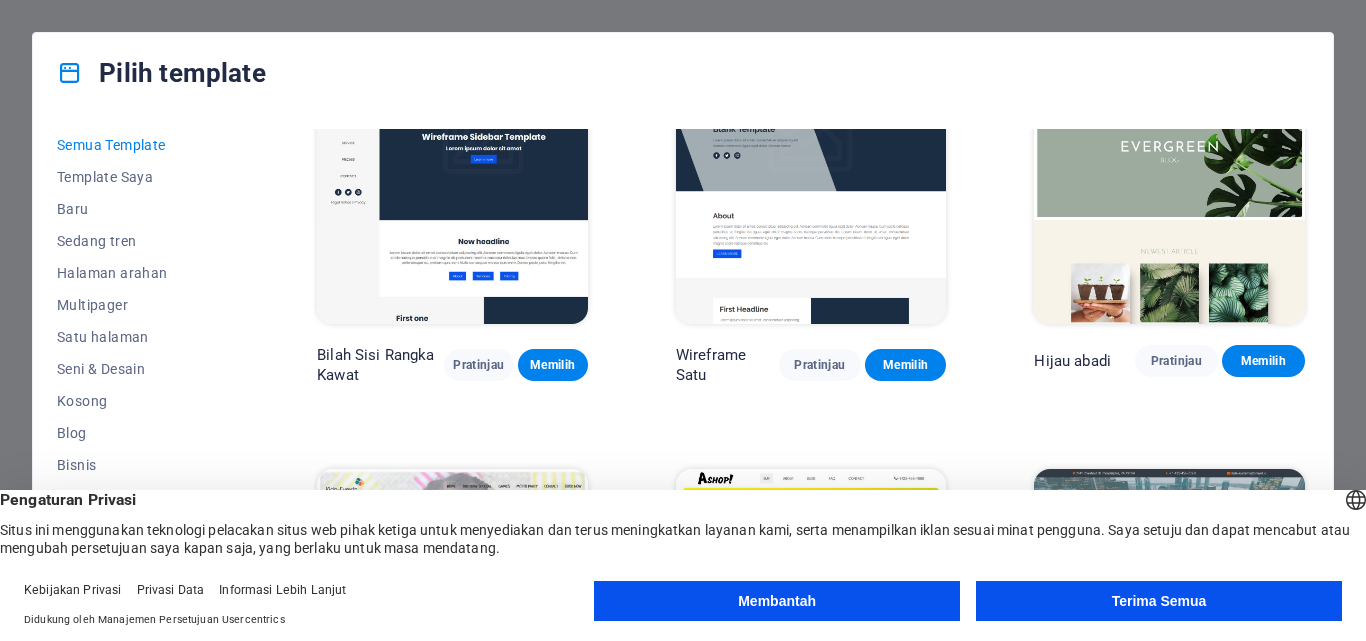 scroll, scrollTop: 10135, scrollLeft: 0, axis: vertical 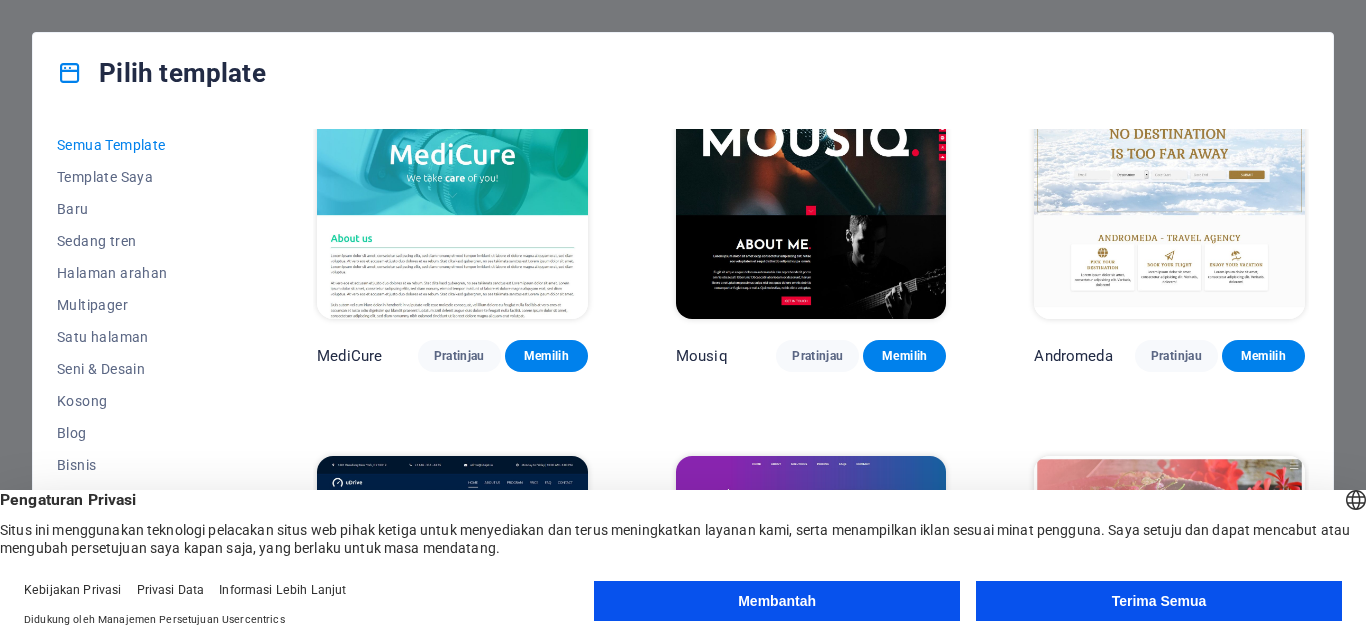 click on "SugarDough Pratinjau Memilih PerbaikiIT Pratinjau Memilih Peoneera Pratinjau Memilih Museum Seni Pratinjau Memilih Vitaly Pratinjau Memilih Gairah Tembikar Pratinjau Memilih Dekorasi Rumah Pratinjau Memilih Negeri Mainan Pratinjau Memilih Toko Hewan Peliharaan Pratinjau Memilih Perencana Keajaiban Pratinjau Memilih Dapat diangkut Pratinjau Memilih S&L Pratinjau Memilih Kami Melukis Pratinjau Memilih Eco-Con Pratinjau Memilih Bertemu Pratinjau Memilih Bantuan & Perawatan Pratinjau Memilih Podcaster Pratinjau Memilih Academix Pratinjau Memilih Toko Pangkas Rambut BESAR Pratinjau Memilih Kesehatan & Makanan Pratinjau Memilih UrbanNest Interiors Pratinjau Memilih Perubahan Hijau Pratinjau Kuil Kecantikan Pratinjau Memilih WeTrain Pratinjau Memilih Pembersih Pratinjau Memilih Johanna James Pratinjau Memilih Lezat Pratinjau Memilih Taman Impian Pratinjau Memilih LumeDeAqua Pratinjau Memilih Perawatan Hewan Peliharaan Pratinjau Memilih Ruang Aman Pratinjau Memilih Bar Hujan Tengah Malam Pratinjau Memilih BRG" at bounding box center [811, 356] 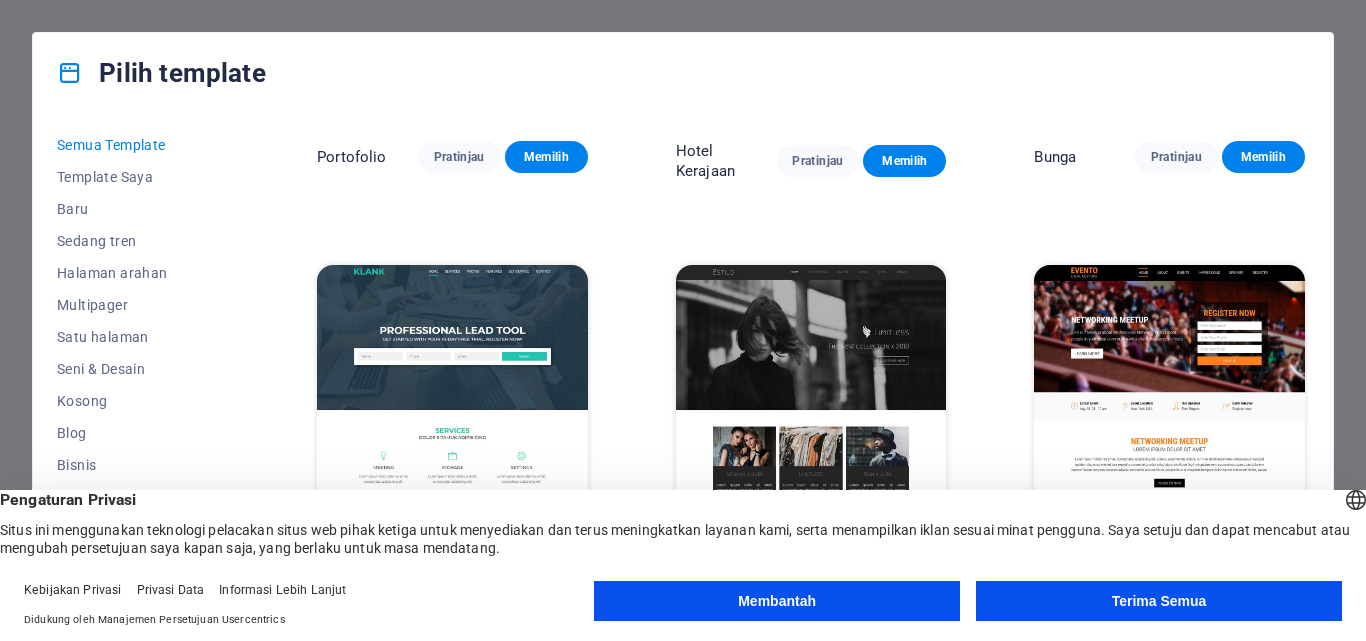 scroll, scrollTop: 17011, scrollLeft: 0, axis: vertical 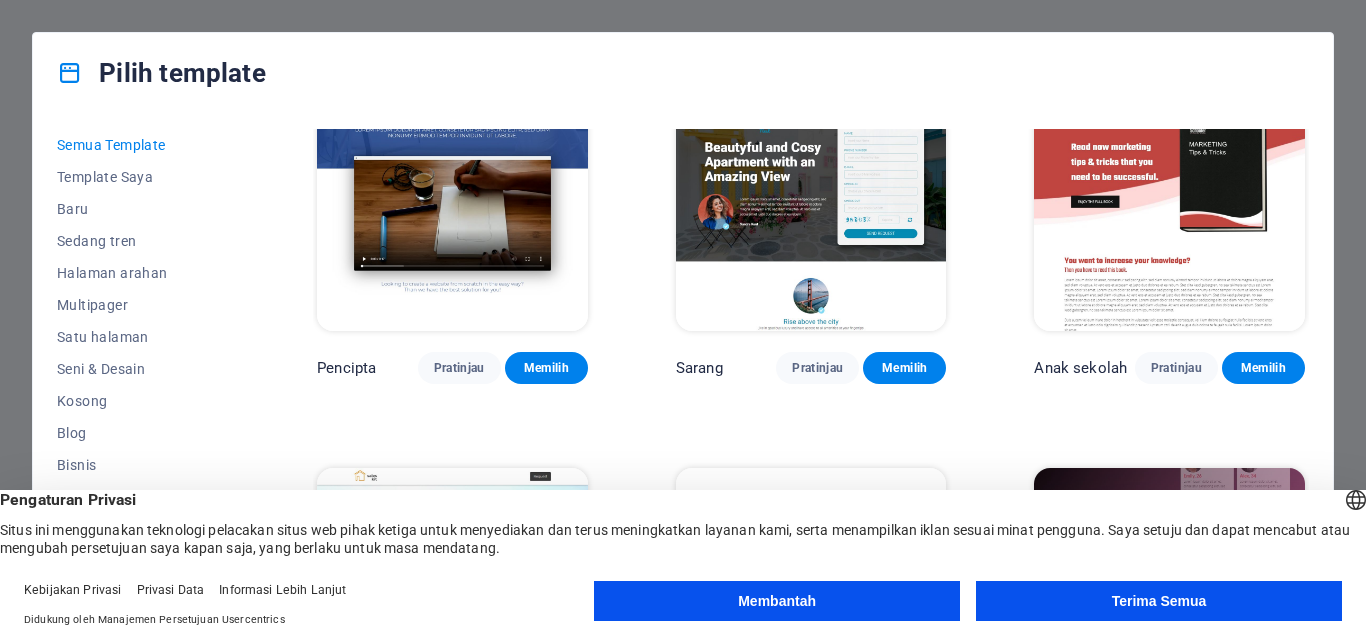 drag, startPoint x: 1365, startPoint y: 402, endPoint x: 1365, endPoint y: 340, distance: 62 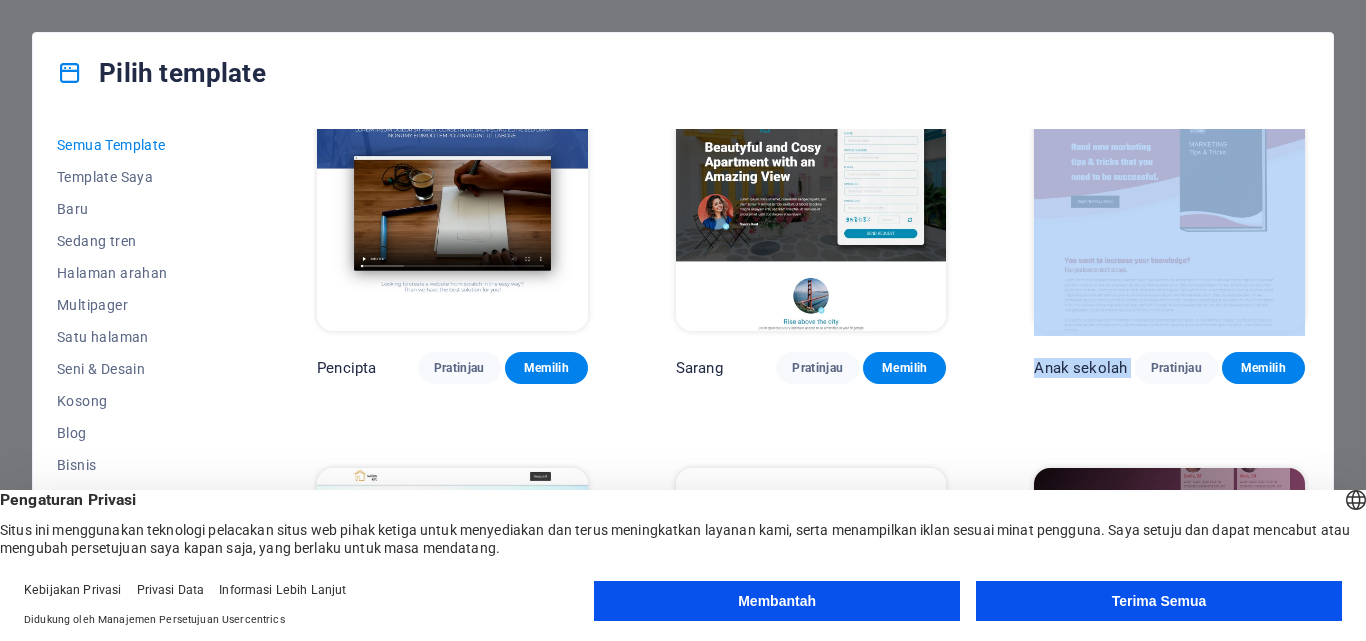 drag, startPoint x: 1330, startPoint y: 308, endPoint x: 1329, endPoint y: 216, distance: 92.00543 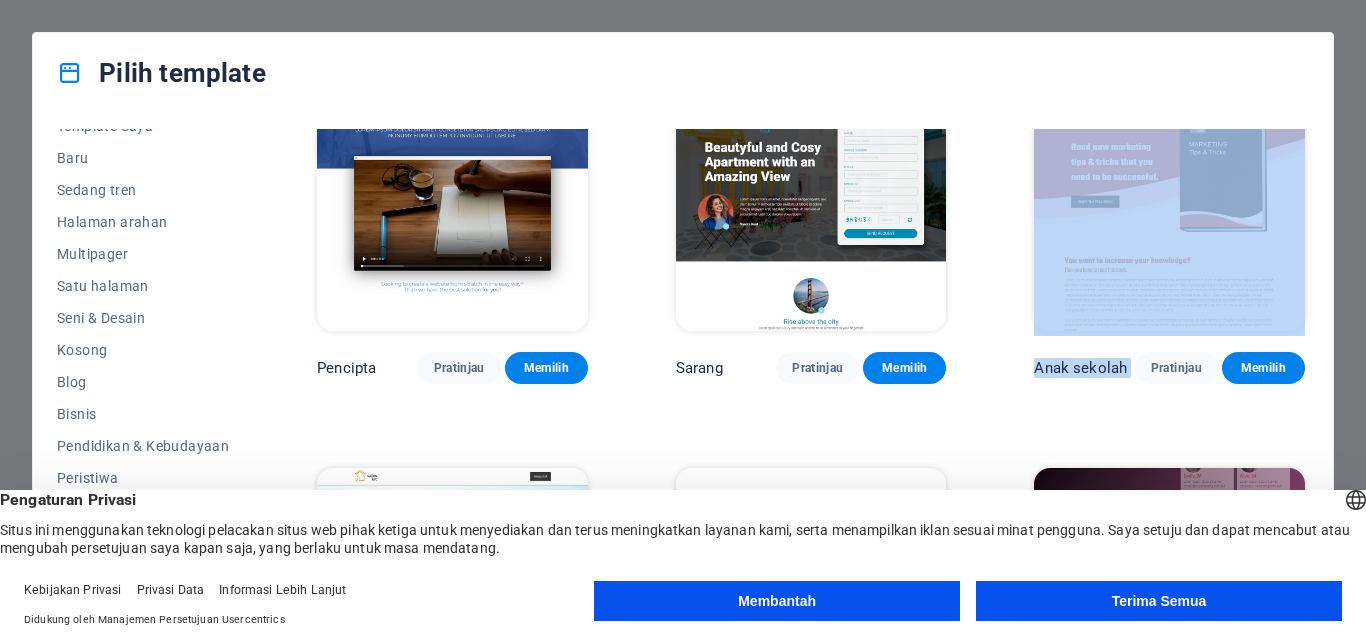 scroll, scrollTop: 58, scrollLeft: 0, axis: vertical 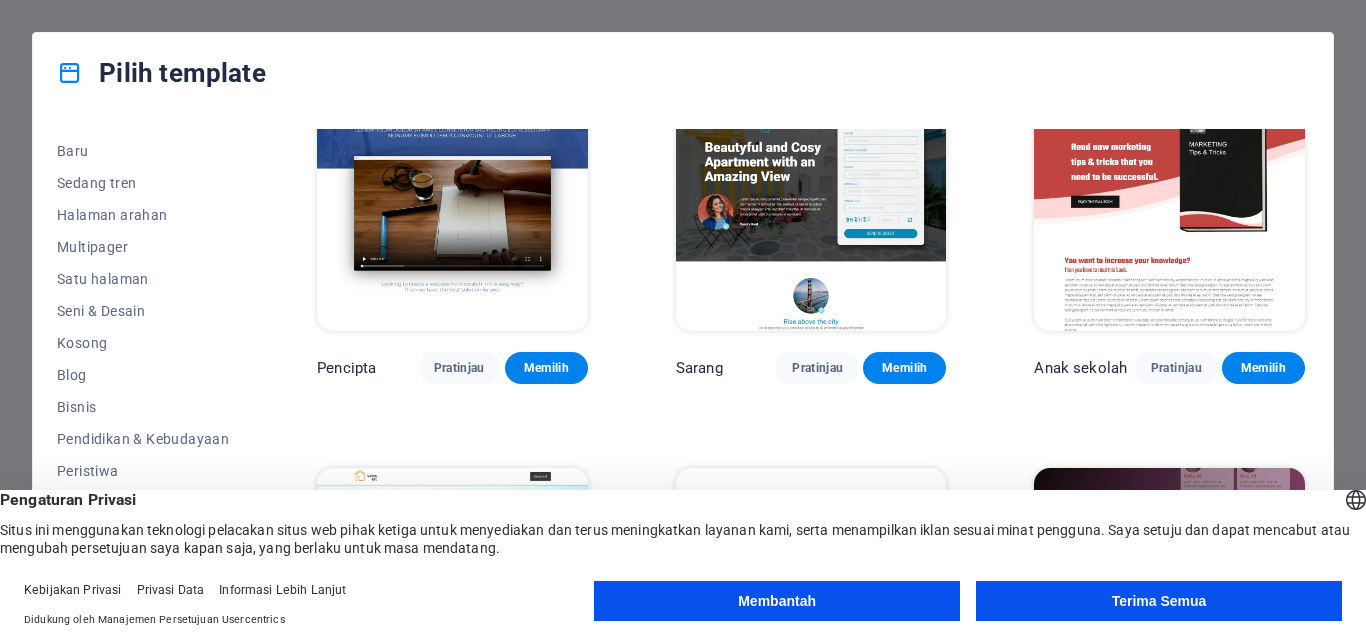drag, startPoint x: 1334, startPoint y: 454, endPoint x: 1334, endPoint y: 430, distance: 24 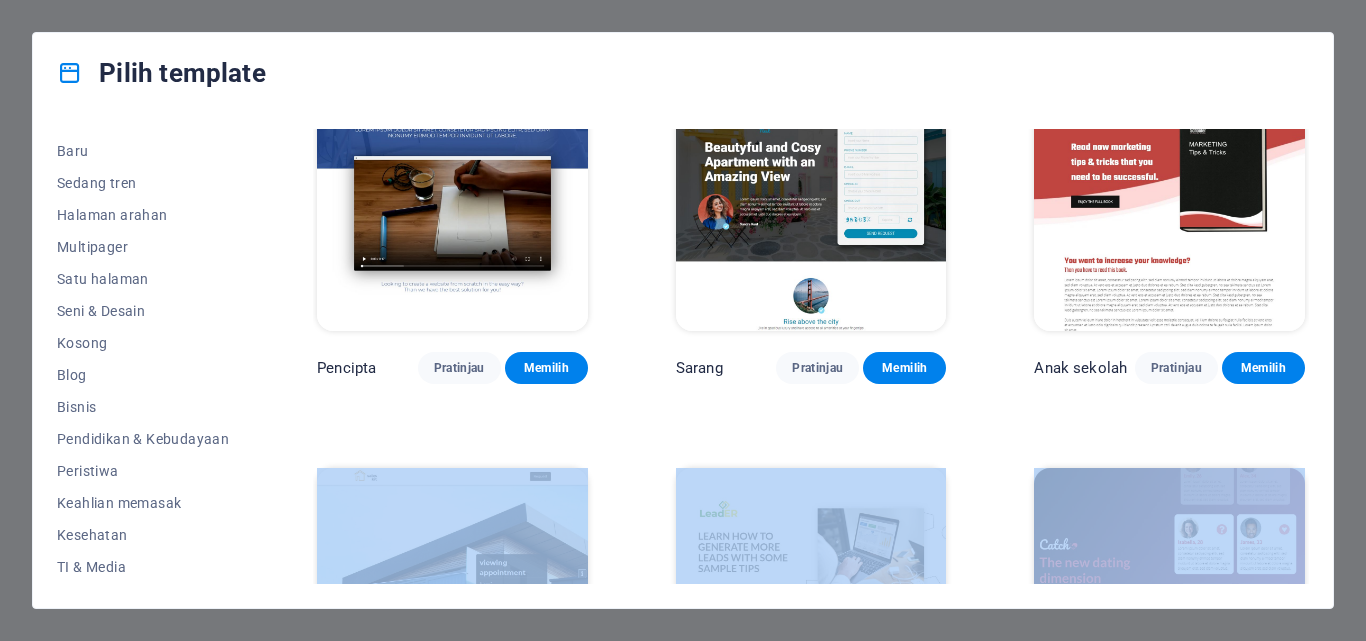 drag, startPoint x: 1330, startPoint y: 317, endPoint x: 1328, endPoint y: 470, distance: 153.01308 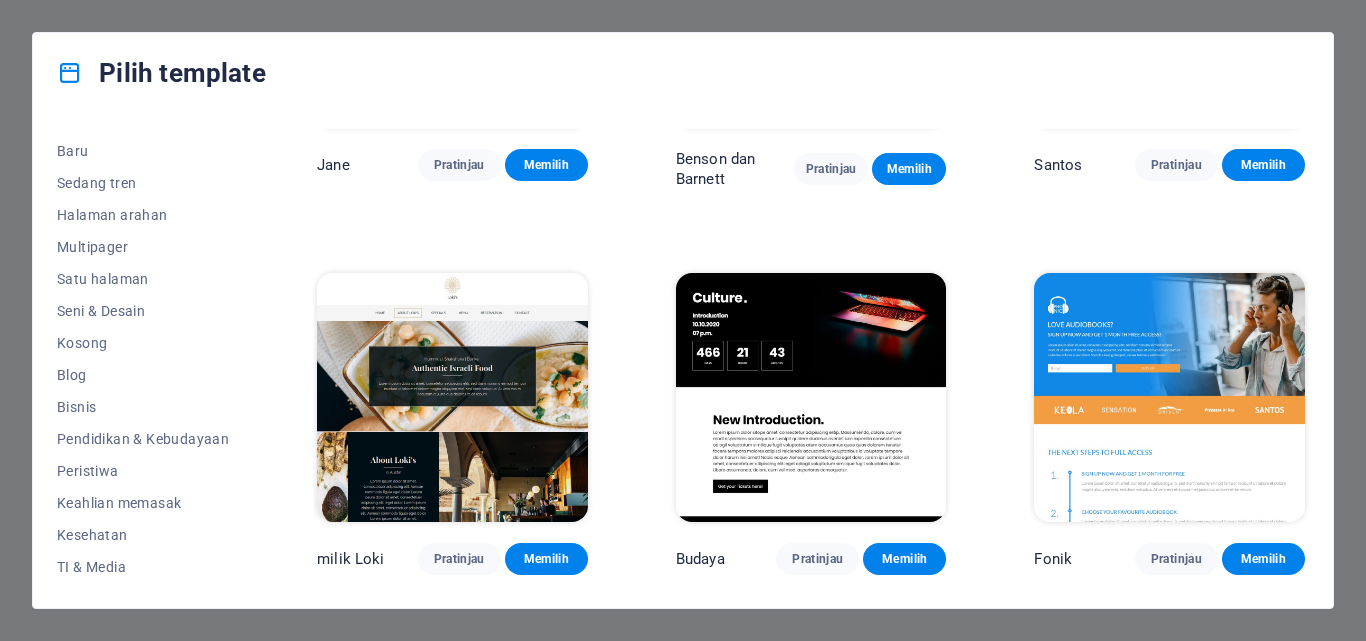 scroll, scrollTop: 18896, scrollLeft: 0, axis: vertical 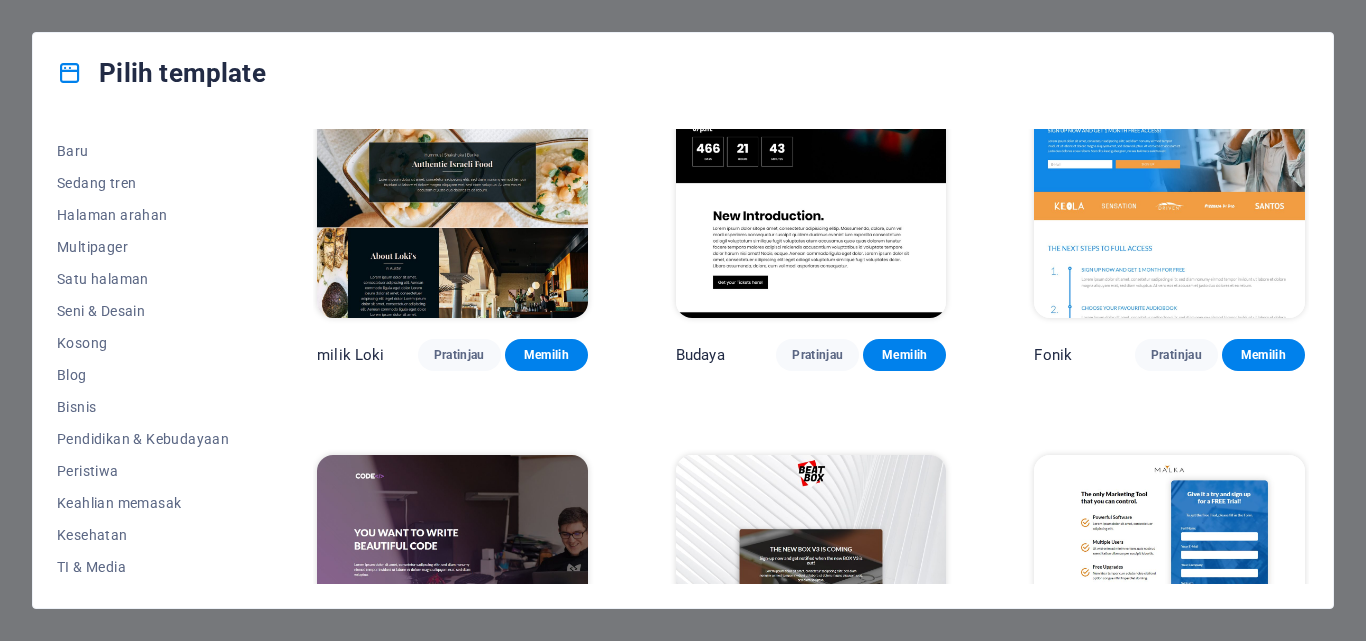 click on "Pilih template Semua Template Template Saya Baru Sedang tren Halaman arahan Multipager Satu halaman Seni & Desain Kosong Blog Bisnis Pendidikan & Kebudayaan Peristiwa Keahlian memasak Kesehatan TI & Media Hukum & Keuangan Nirlaba Pertunjukan Portofolio Layanan Toko Olahraga & Kecantikan Perdagangan Bepergian Kerangka kawat SugarDough Pratinjau Memilih PerbaikiIT Pratinjau Memilih Peoneera Pratinjau Memilih Museum Seni Pratinjau Memilih Vitaly Pratinjau Memilih Gairah Tembikar Pratinjau Memilih Dekorasi Rumah Pratinjau Memilih Negeri Mainan Pratinjau Memilih Toko Hewan Peliharaan Pratinjau Memilih Perencana Keajaiban Pratinjau Memilih Dapat diangkut Pratinjau Memilih S&L Pratinjau Memilih Kami Melukis Pratinjau Memilih Eco-Con Pratinjau Memilih Bertemu Pratinjau Memilih Bantuan & Perawatan Pratinjau Memilih Podcaster Pratinjau Memilih Academix Pratinjau Memilih Toko Pangkas Rambut BESAR Pratinjau Memilih Kesehatan & Makanan Pratinjau Memilih UrbanNest Interiors Pratinjau Memilih Perubahan Hijau Pratinjau Lezat" at bounding box center [683, 360] 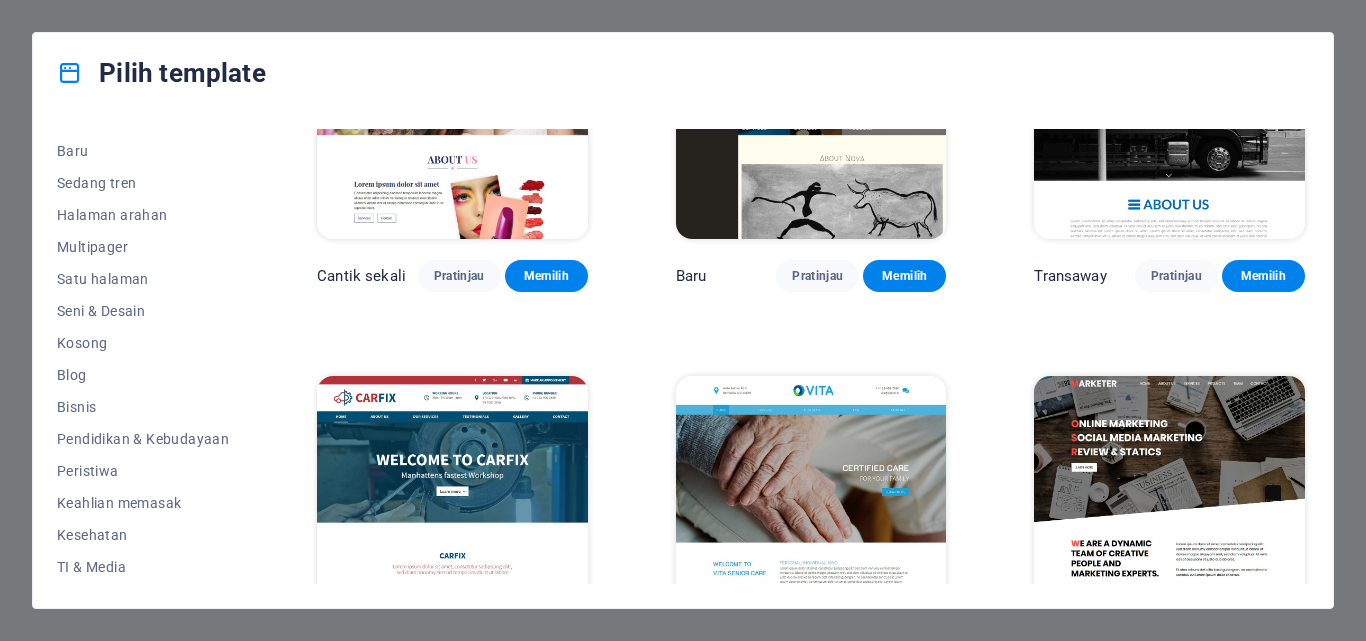 scroll, scrollTop: 15891, scrollLeft: 0, axis: vertical 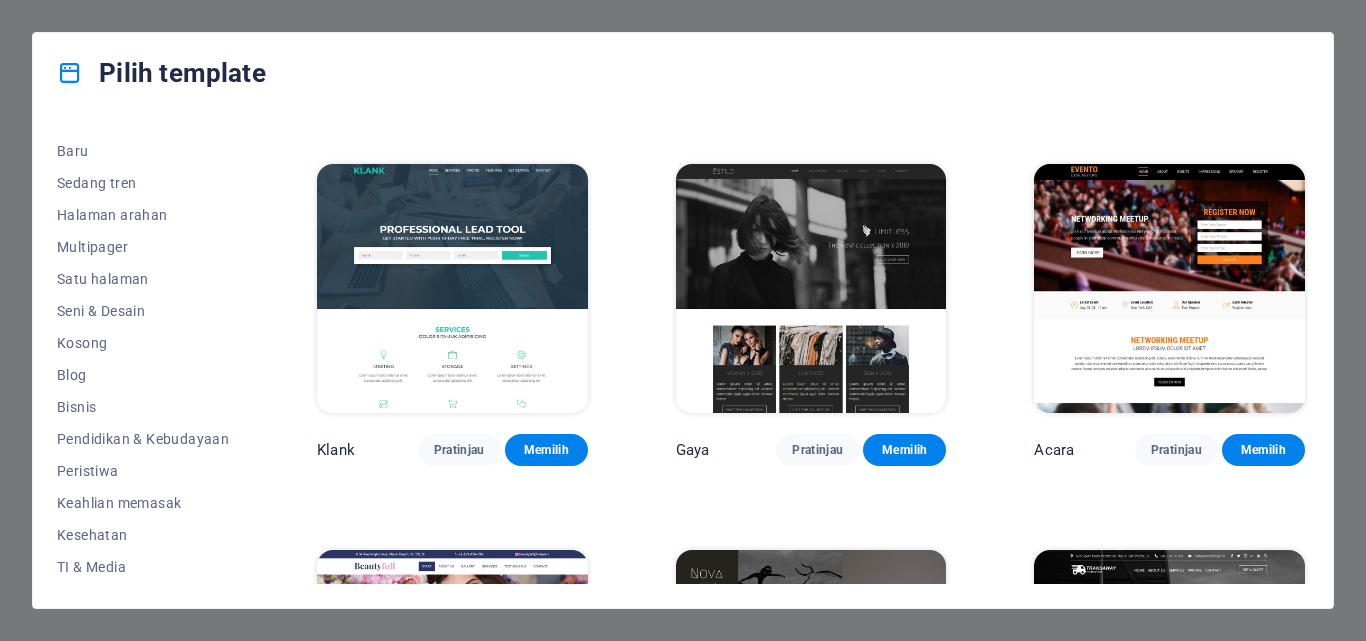 click on "SugarDough Pratinjau Memilih PerbaikiIT Pratinjau Memilih Peoneera Pratinjau Memilih Museum Seni Pratinjau Memilih Vitaly Pratinjau Memilih Gairah Tembikar Pratinjau Memilih Dekorasi Rumah Pratinjau Memilih Negeri Mainan Pratinjau Memilih Toko Hewan Peliharaan Pratinjau Memilih Perencana Keajaiban Pratinjau Memilih Dapat diangkut Pratinjau Memilih S&L Pratinjau Memilih Kami Melukis Pratinjau Memilih Eco-Con Pratinjau Memilih Bertemu Pratinjau Memilih Bantuan & Perawatan Pratinjau Memilih Podcaster Pratinjau Memilih Academix Pratinjau Memilih Toko Pangkas Rambut BESAR Pratinjau Memilih Kesehatan & Makanan Pratinjau Memilih UrbanNest Interiors Pratinjau Memilih Perubahan Hijau Pratinjau Kuil Kecantikan Pratinjau Memilih WeTrain Pratinjau Memilih Pembersih Pratinjau Memilih Johanna James Pratinjau Memilih Lezat Pratinjau Memilih Taman Impian Pratinjau Memilih LumeDeAqua Pratinjau Memilih Perawatan Hewan Peliharaan Pratinjau Memilih Ruang Aman Pratinjau Memilih Bar Hujan Tengah Malam Pratinjau Memilih BRG" at bounding box center (811, 356) 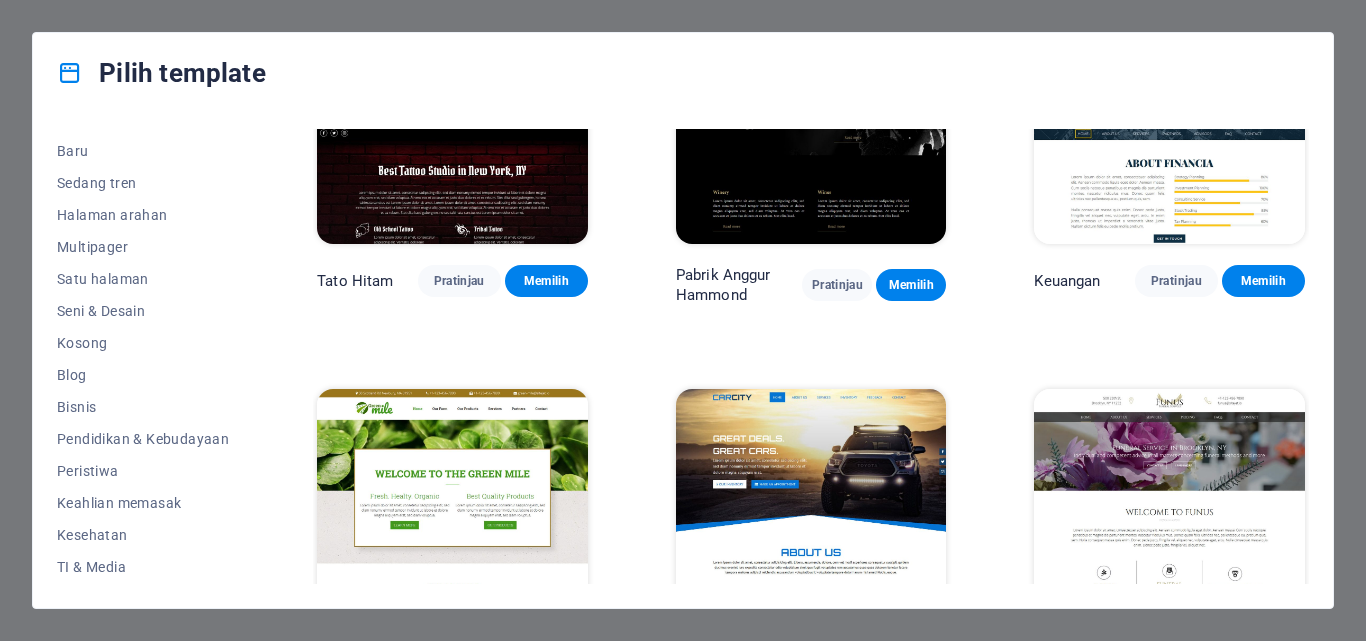 scroll, scrollTop: 12071, scrollLeft: 0, axis: vertical 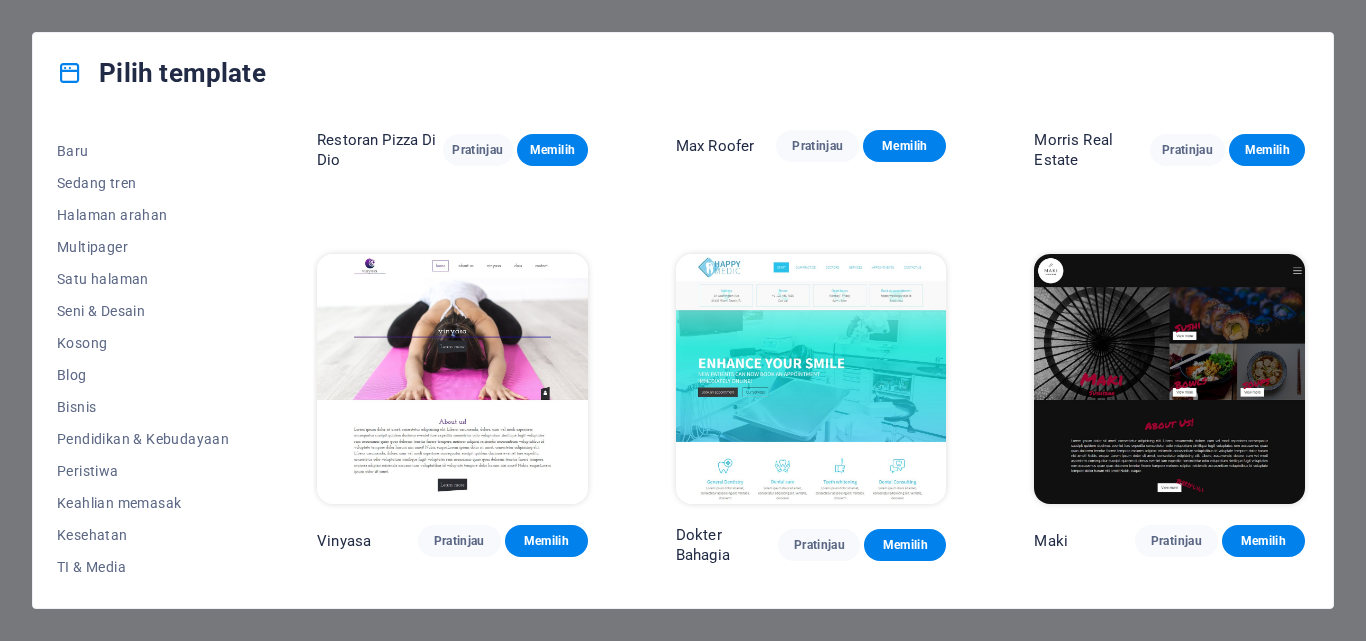 click on "Pilih template Semua Template Template Saya Baru Sedang tren Halaman arahan Multipager Satu halaman Seni & Desain Kosong Blog Bisnis Pendidikan & Kebudayaan Peristiwa Keahlian memasak Kesehatan TI & Media Hukum & Keuangan Nirlaba Pertunjukan Portofolio Layanan Toko Olahraga & Kecantikan Perdagangan Bepergian Kerangka kawat SugarDough Pratinjau Memilih PerbaikiIT Pratinjau Memilih Peoneera Pratinjau Memilih Museum Seni Pratinjau Memilih Vitaly Pratinjau Memilih Gairah Tembikar Pratinjau Memilih Dekorasi Rumah Pratinjau Memilih Negeri Mainan Pratinjau Memilih Toko Hewan Peliharaan Pratinjau Memilih Perencana Keajaiban Pratinjau Memilih Dapat diangkut Pratinjau Memilih S&L Pratinjau Memilih Kami Melukis Pratinjau Memilih Eco-Con Pratinjau Memilih Bertemu Pratinjau Memilih Bantuan & Perawatan Pratinjau Memilih Podcaster Pratinjau Memilih Academix Pratinjau Memilih Toko Pangkas Rambut BESAR Pratinjau Memilih Kesehatan & Makanan Pratinjau Memilih UrbanNest Interiors Pratinjau Memilih Perubahan Hijau Pratinjau Lezat" at bounding box center [683, 360] 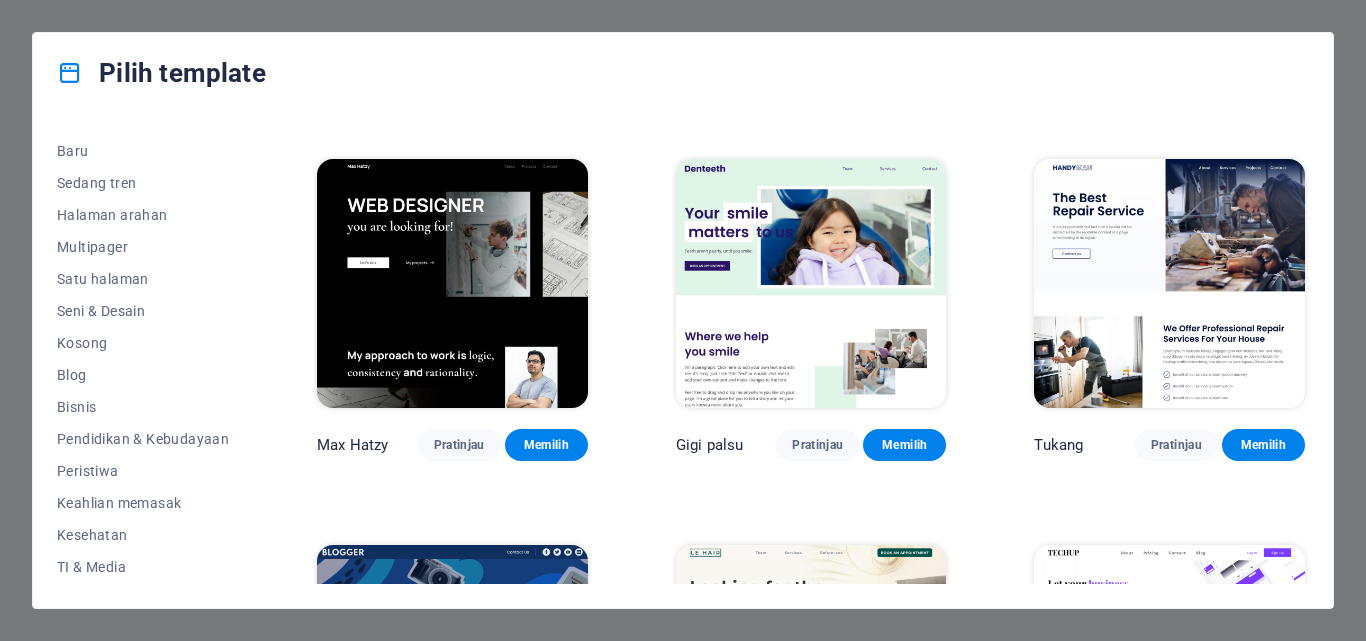 scroll, scrollTop: 5500, scrollLeft: 0, axis: vertical 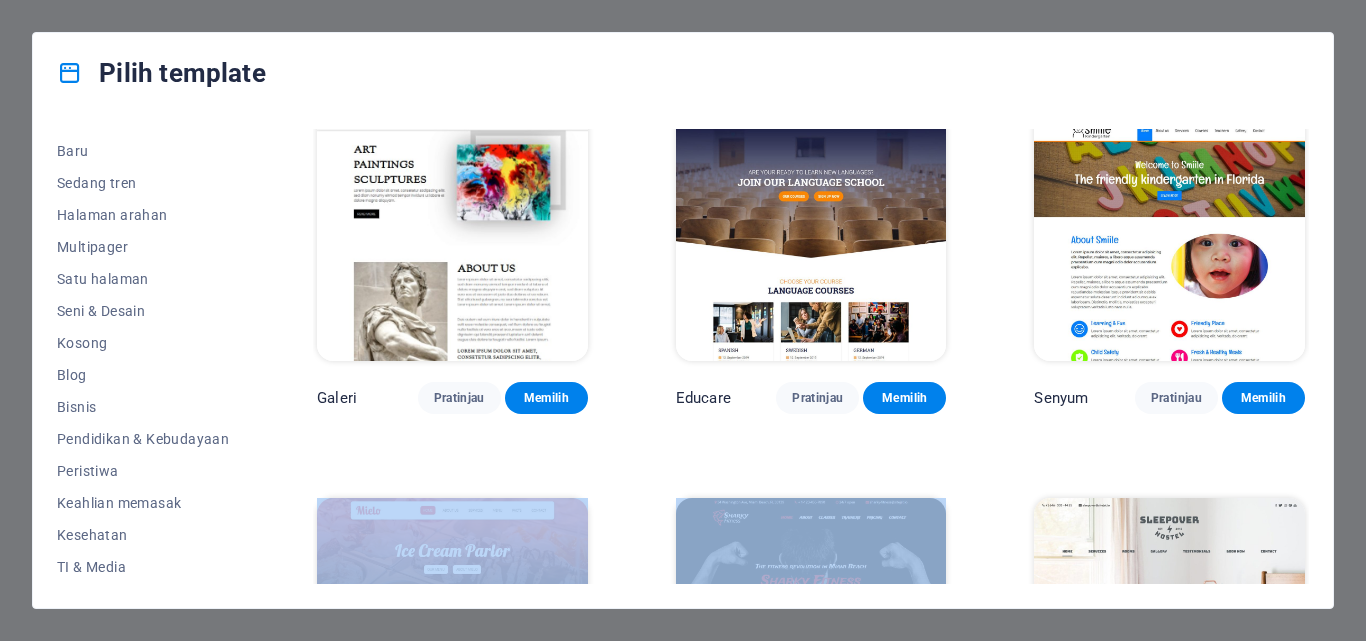 drag, startPoint x: 1311, startPoint y: 397, endPoint x: 1311, endPoint y: 417, distance: 20 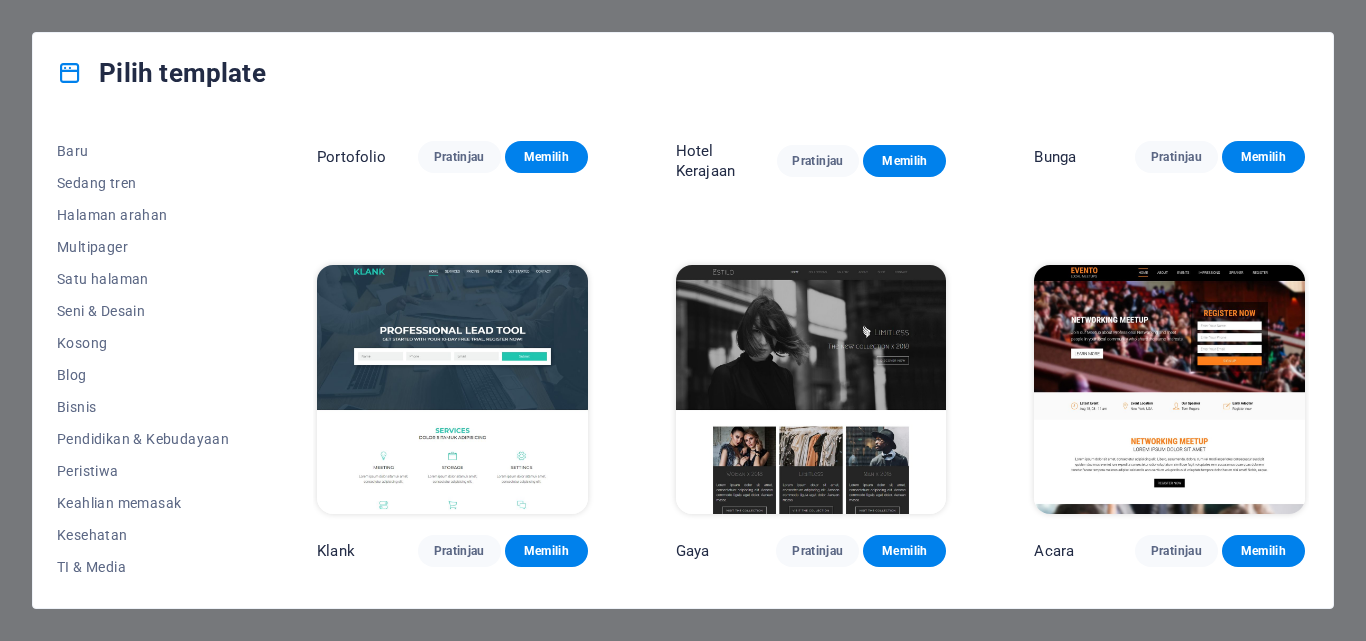 scroll, scrollTop: 16197, scrollLeft: 0, axis: vertical 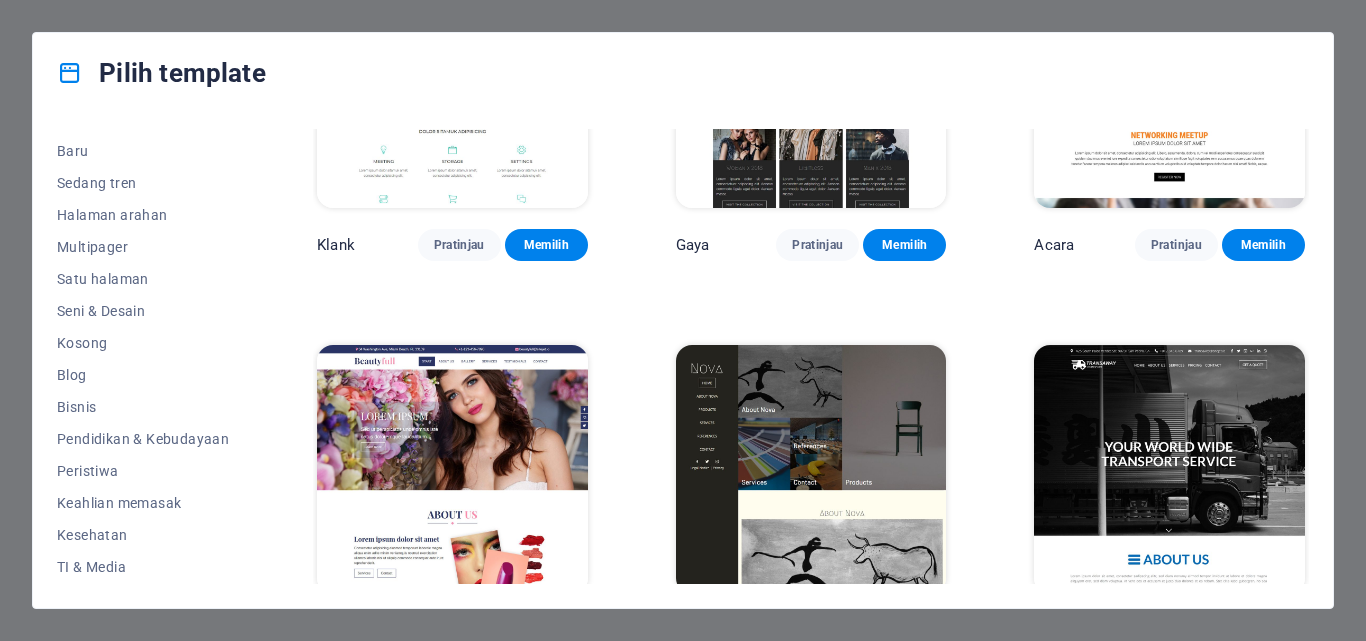 drag, startPoint x: 1302, startPoint y: 460, endPoint x: 1302, endPoint y: 472, distance: 12 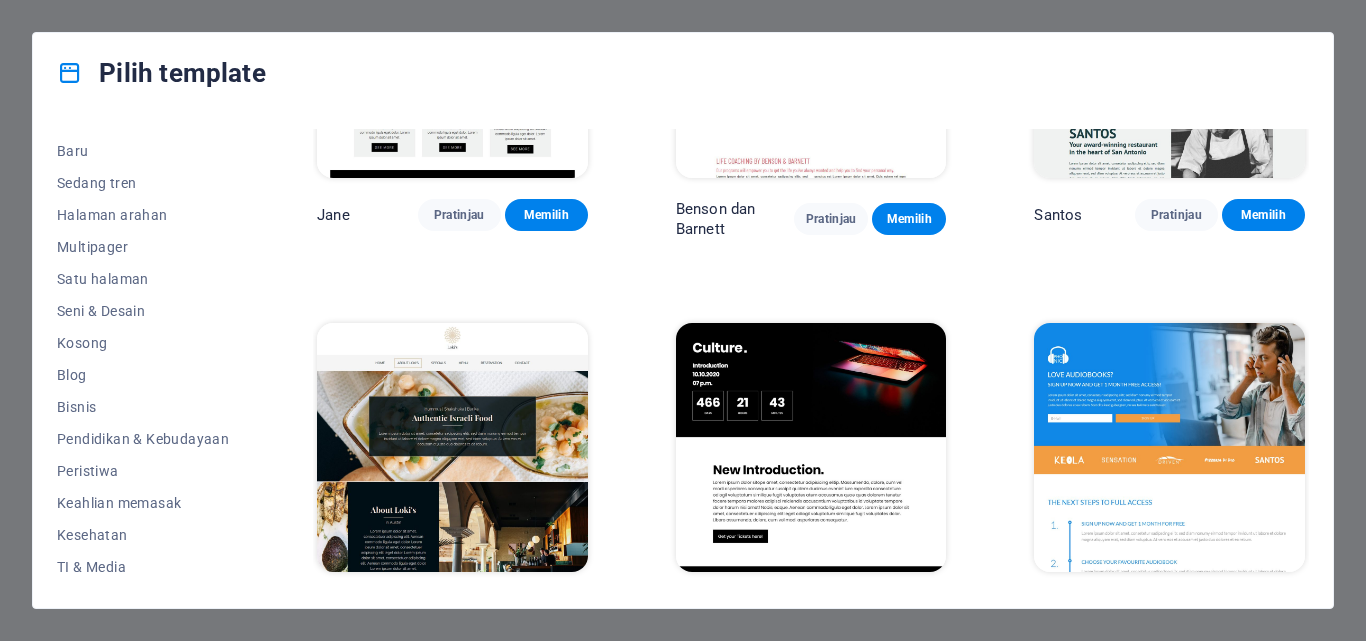 scroll, scrollTop: 19049, scrollLeft: 0, axis: vertical 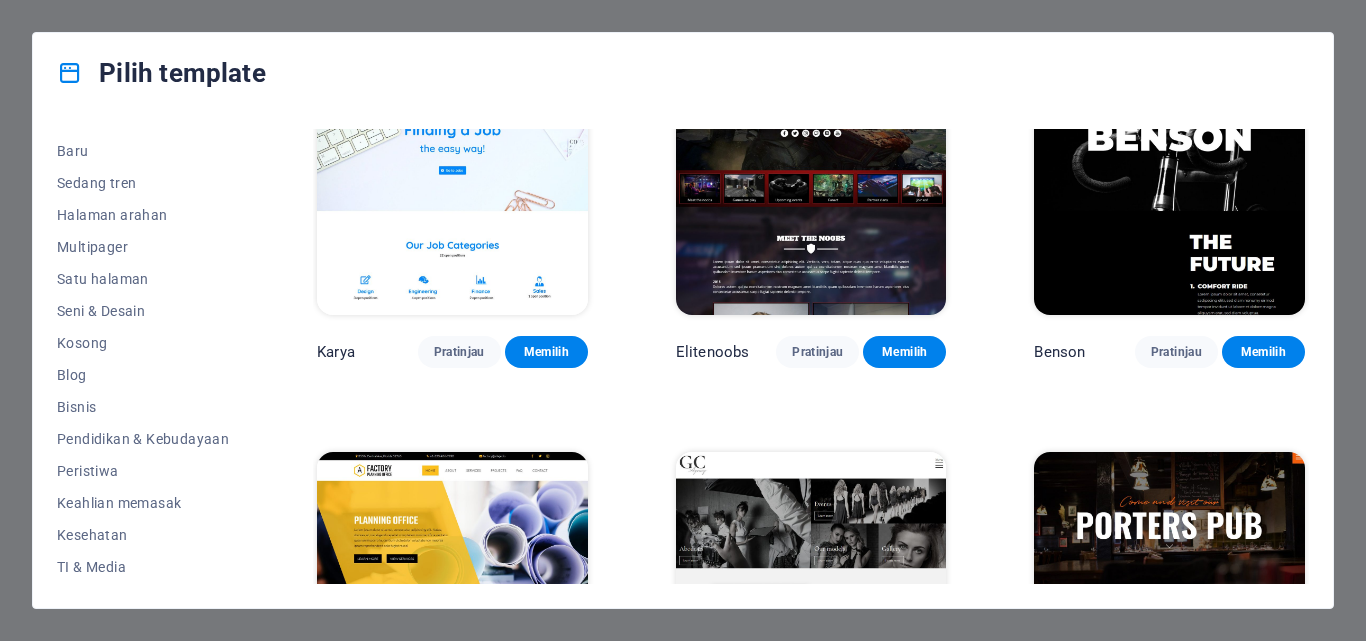 click on "SugarDough Pratinjau Memilih PerbaikiIT Pratinjau Memilih Peoneera Pratinjau Memilih Museum Seni Pratinjau Memilih Vitaly Pratinjau Memilih Gairah Tembikar Pratinjau Memilih Dekorasi Rumah Pratinjau Memilih Negeri Mainan Pratinjau Memilih Toko Hewan Peliharaan Pratinjau Memilih Perencana Keajaiban Pratinjau Memilih Dapat diangkut Pratinjau Memilih S&L Pratinjau Memilih Kami Melukis Pratinjau Memilih Eco-Con Pratinjau Memilih Bertemu Pratinjau Memilih Bantuan & Perawatan Pratinjau Memilih Podcaster Pratinjau Memilih Academix Pratinjau Memilih Toko Pangkas Rambut BESAR Pratinjau Memilih Kesehatan & Makanan Pratinjau Memilih UrbanNest Interiors Pratinjau Memilih Perubahan Hijau Pratinjau Kuil Kecantikan Pratinjau Memilih WeTrain Pratinjau Memilih Pembersih Pratinjau Memilih Johanna James Pratinjau Memilih Lezat Pratinjau Memilih Taman Impian Pratinjau Memilih LumeDeAqua Pratinjau Memilih Perawatan Hewan Peliharaan Pratinjau Memilih Ruang Aman Pratinjau Memilih Bar Hujan Tengah Malam Pratinjau Memilih BRG" at bounding box center (811, 356) 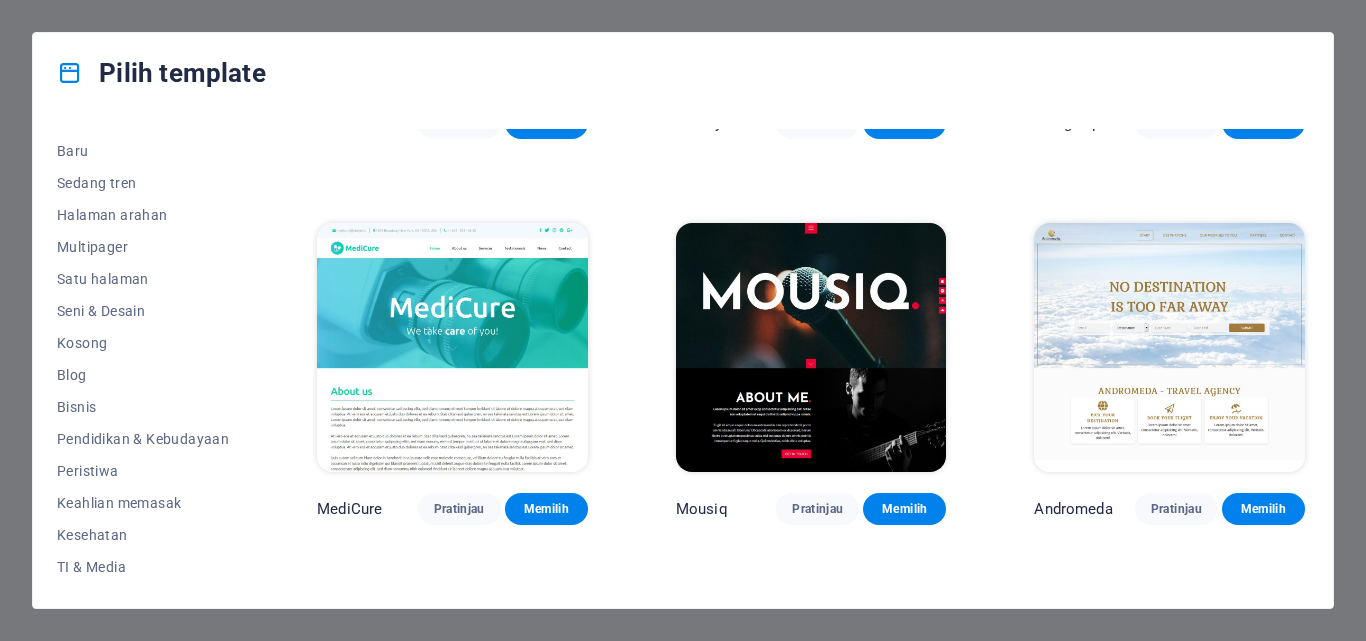 scroll, scrollTop: 13548, scrollLeft: 0, axis: vertical 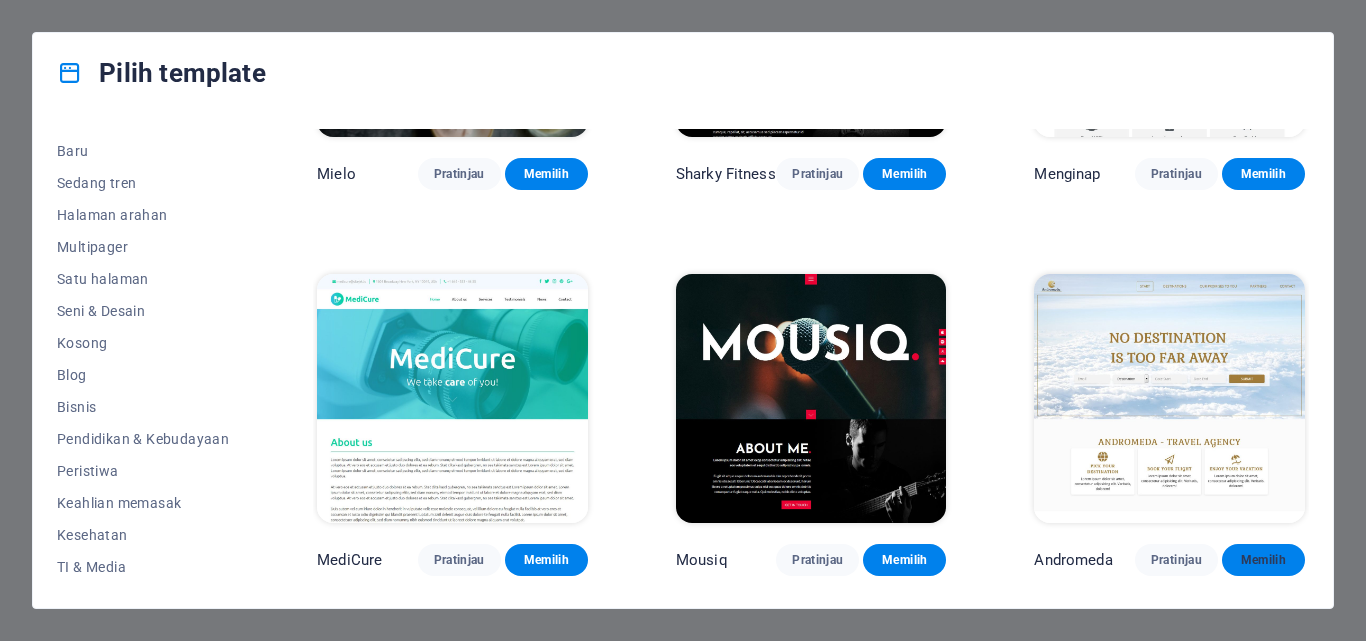 click on "Memilih" at bounding box center [1263, 560] 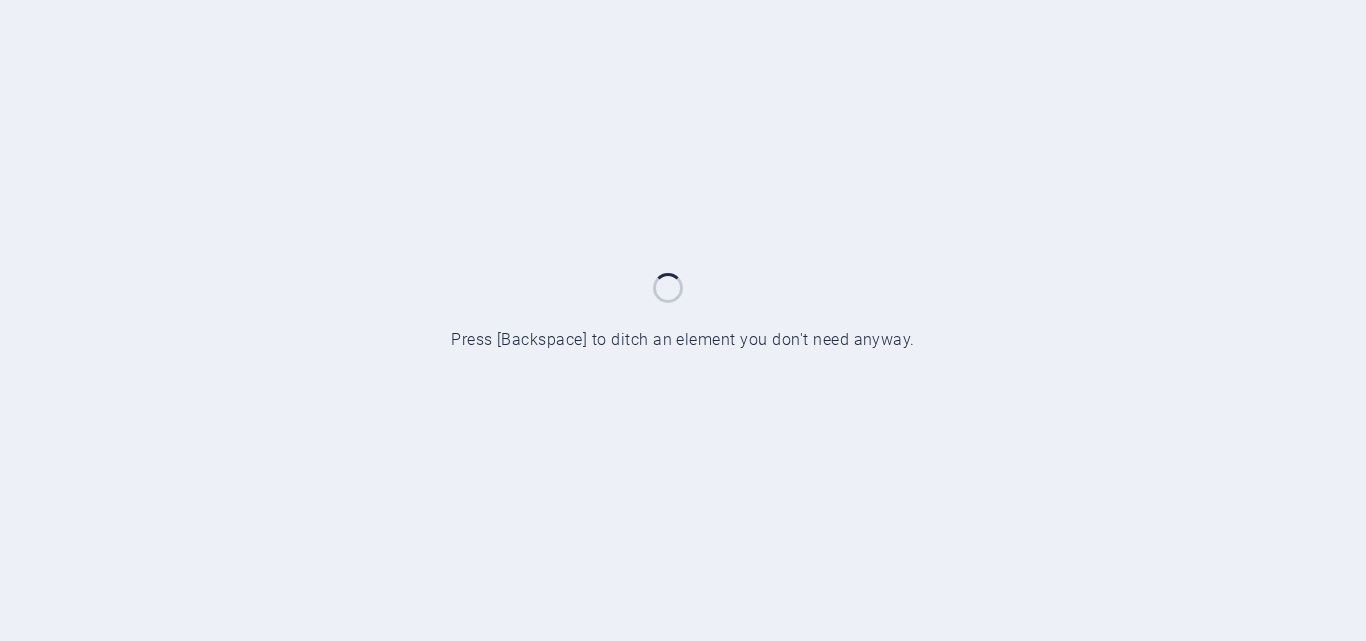 scroll, scrollTop: 0, scrollLeft: 0, axis: both 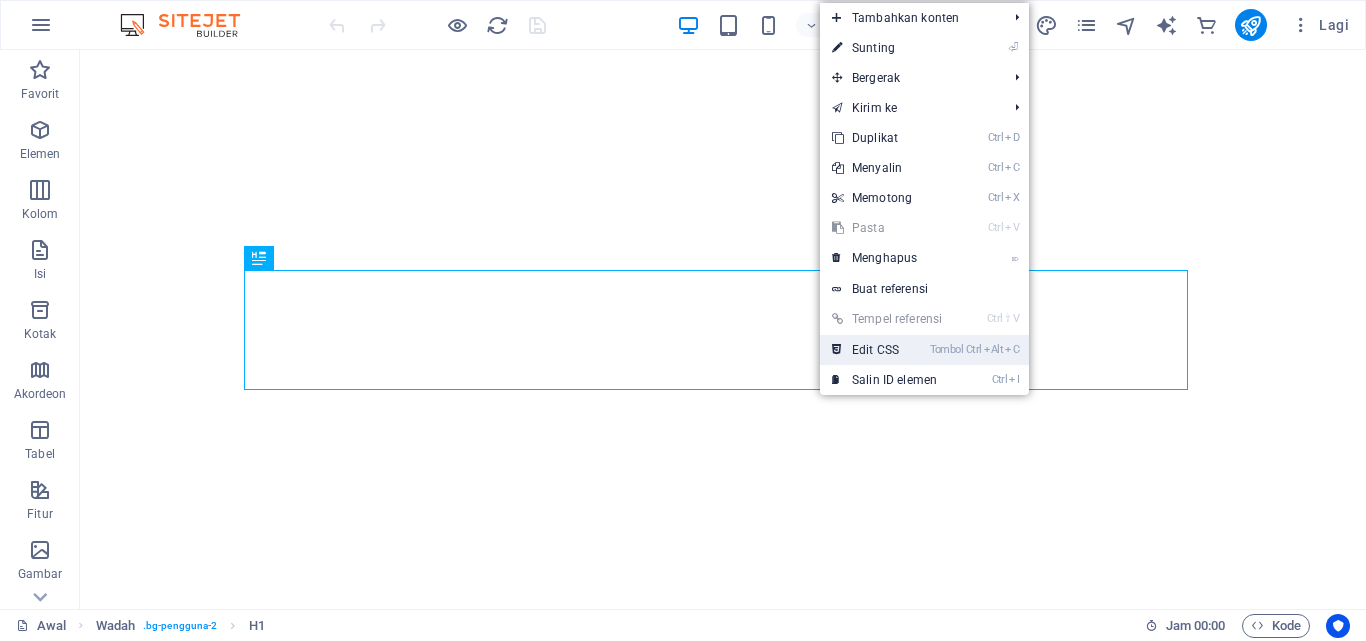 click on "Tombol Ctrl  Alt  C Edit CSS" at bounding box center (887, 350) 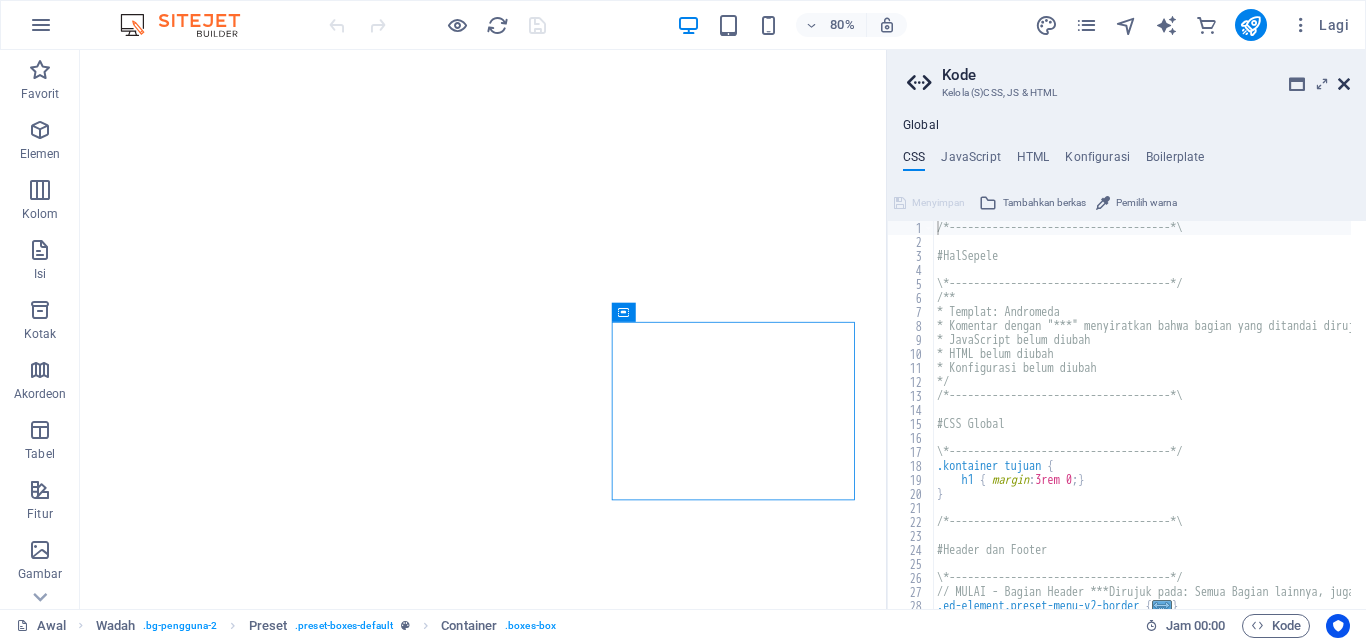 click at bounding box center (1344, 84) 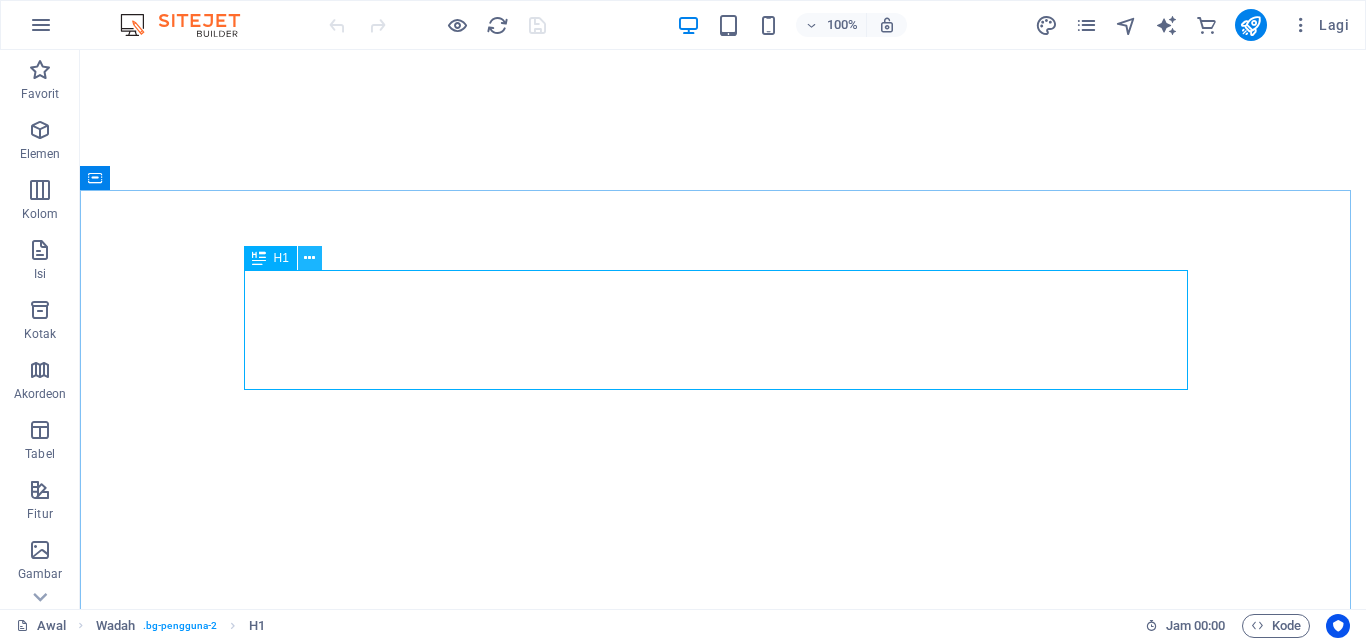 click at bounding box center [309, 258] 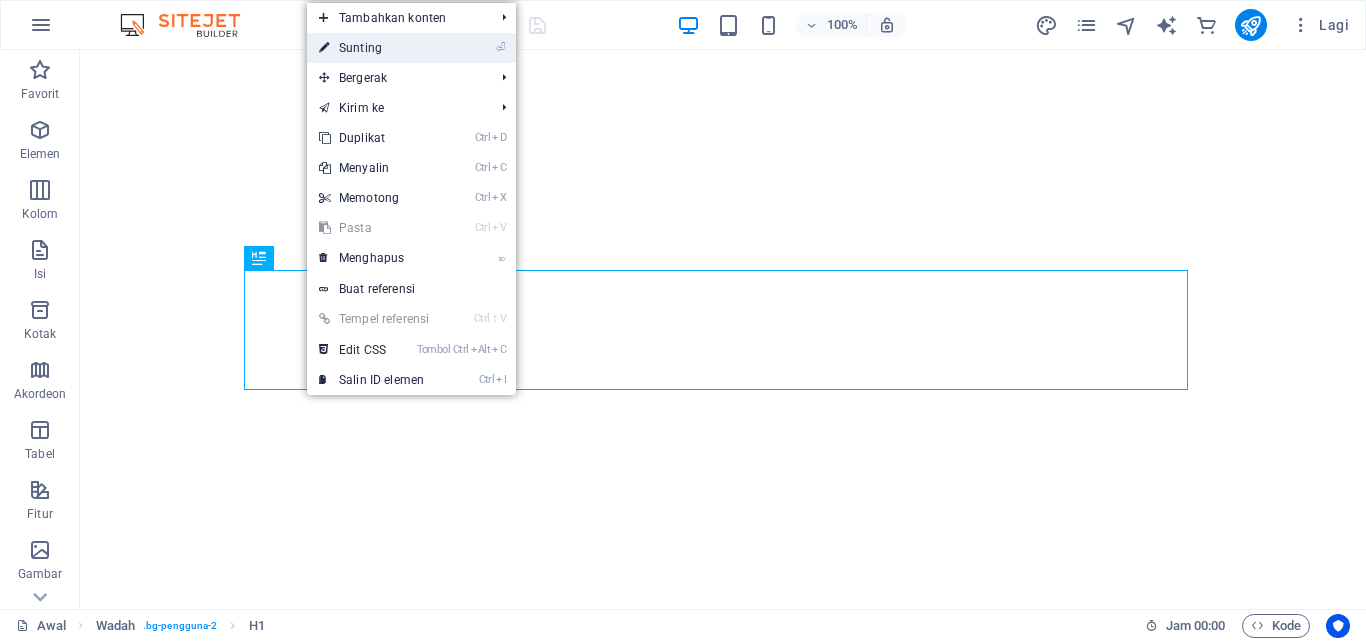 click on "⏎ Sunting" at bounding box center (374, 48) 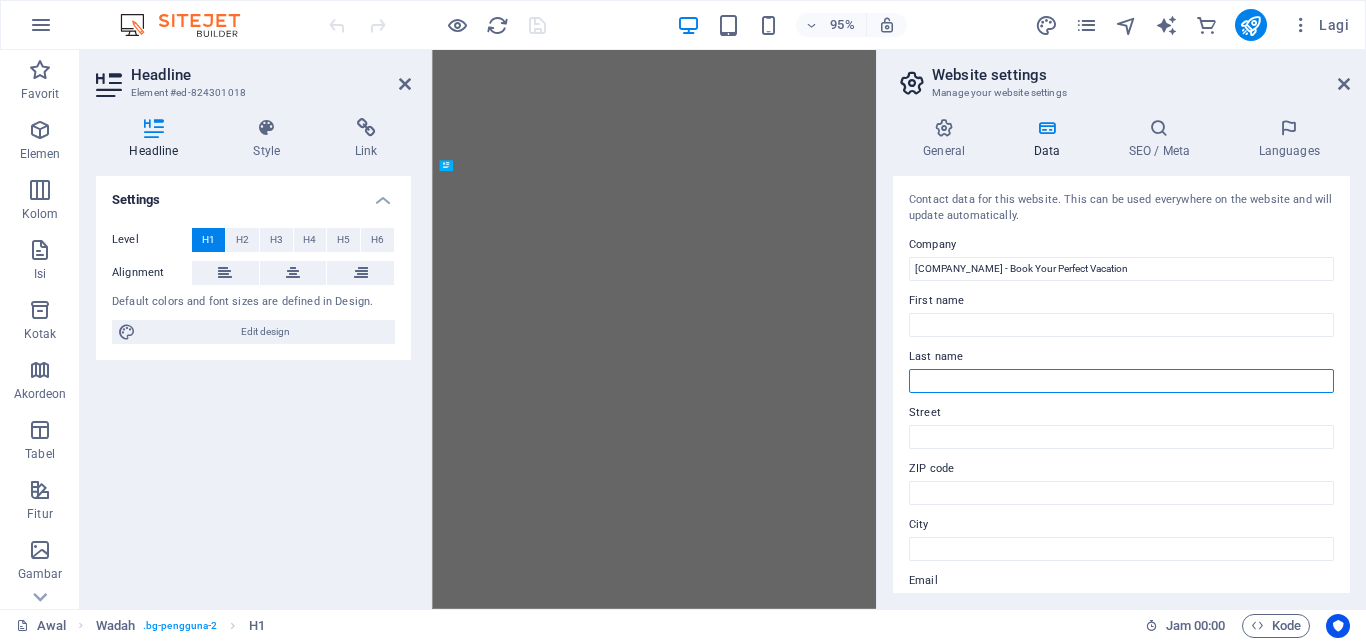click on "Last name" at bounding box center (1121, 381) 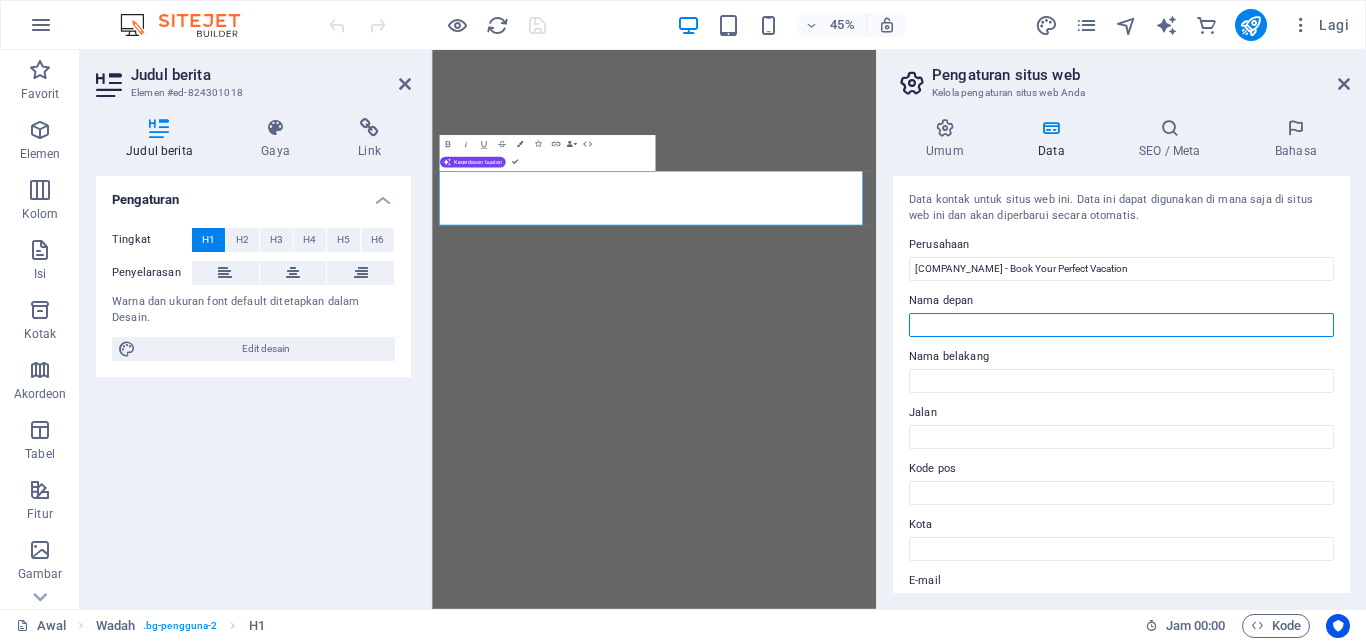 click on "Nama depan" at bounding box center [1121, 325] 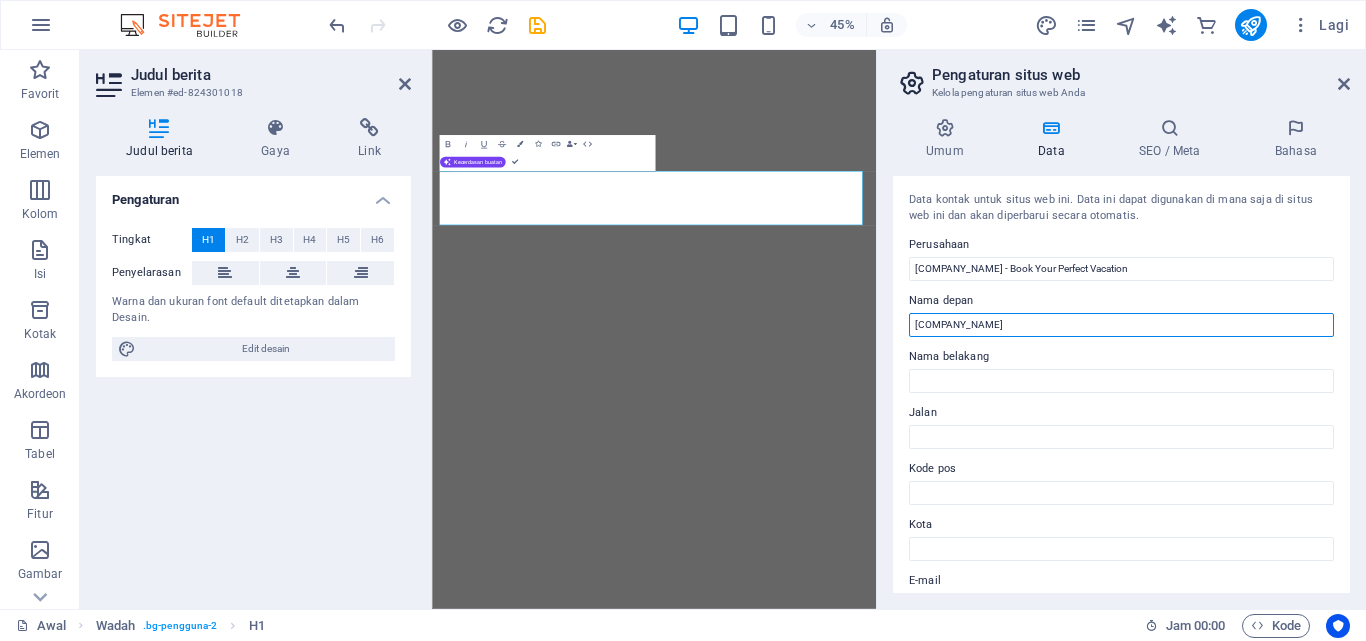 drag, startPoint x: 1049, startPoint y: 324, endPoint x: 910, endPoint y: 328, distance: 139.05754 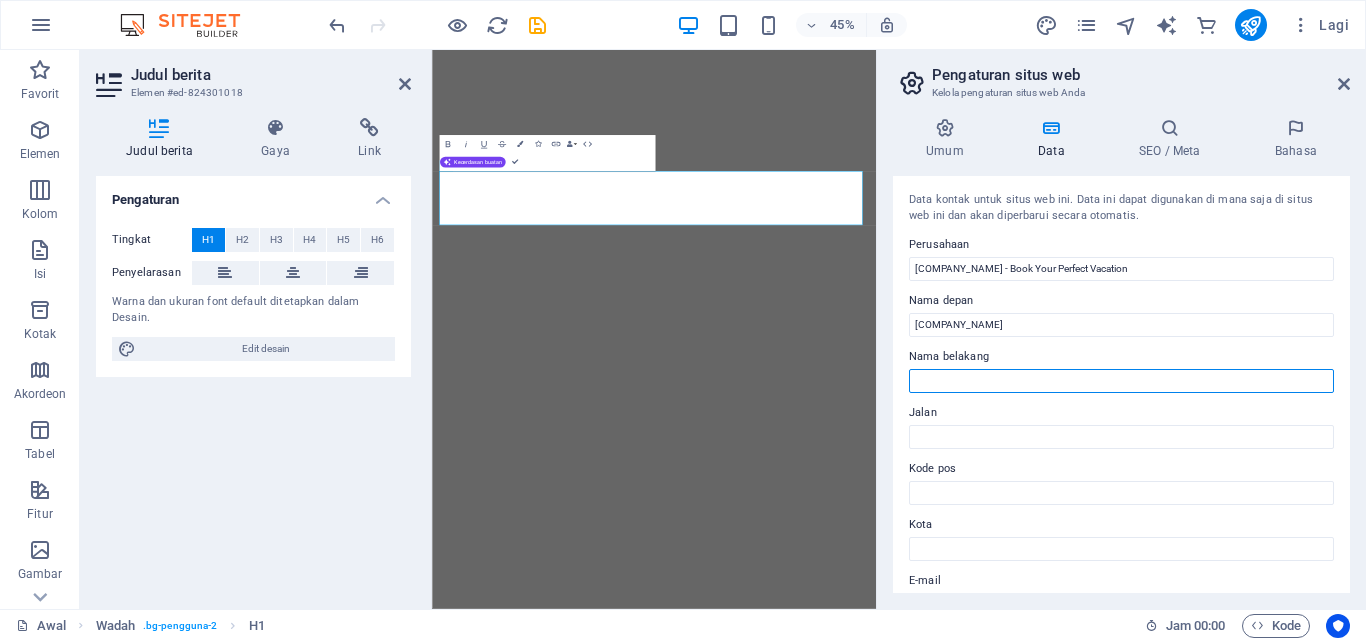 click on "Nama belakang" at bounding box center [1121, 381] 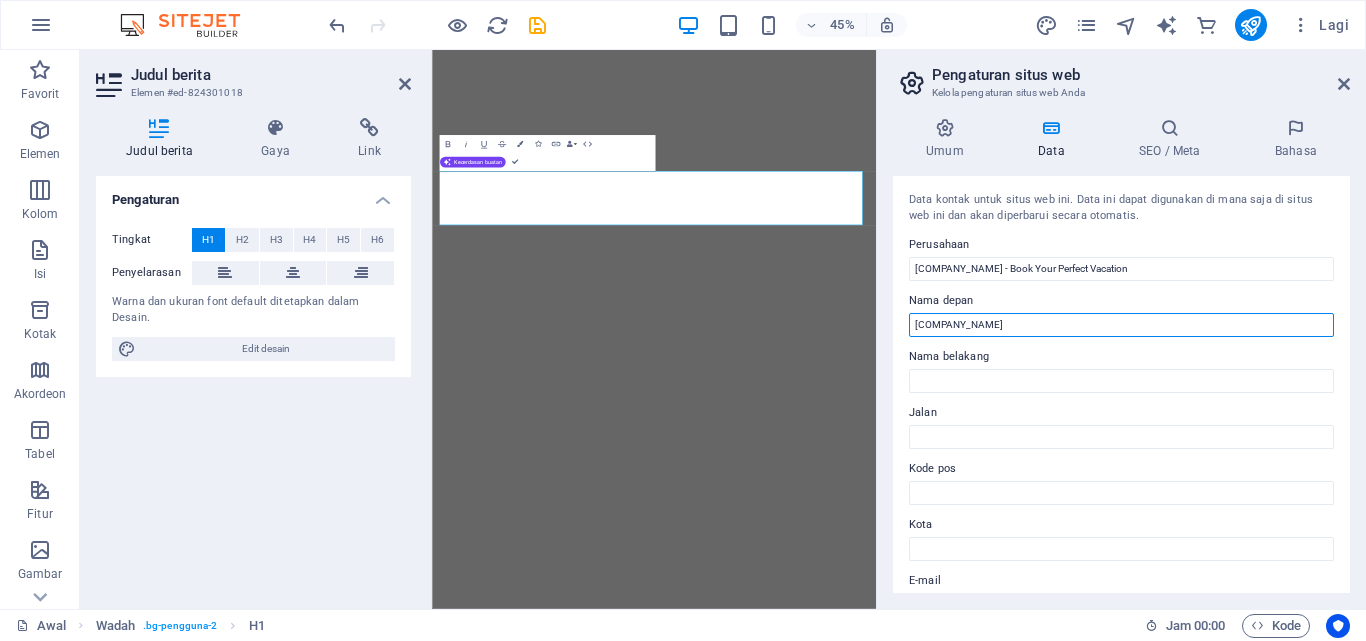 drag, startPoint x: 1056, startPoint y: 326, endPoint x: 964, endPoint y: 327, distance: 92.00543 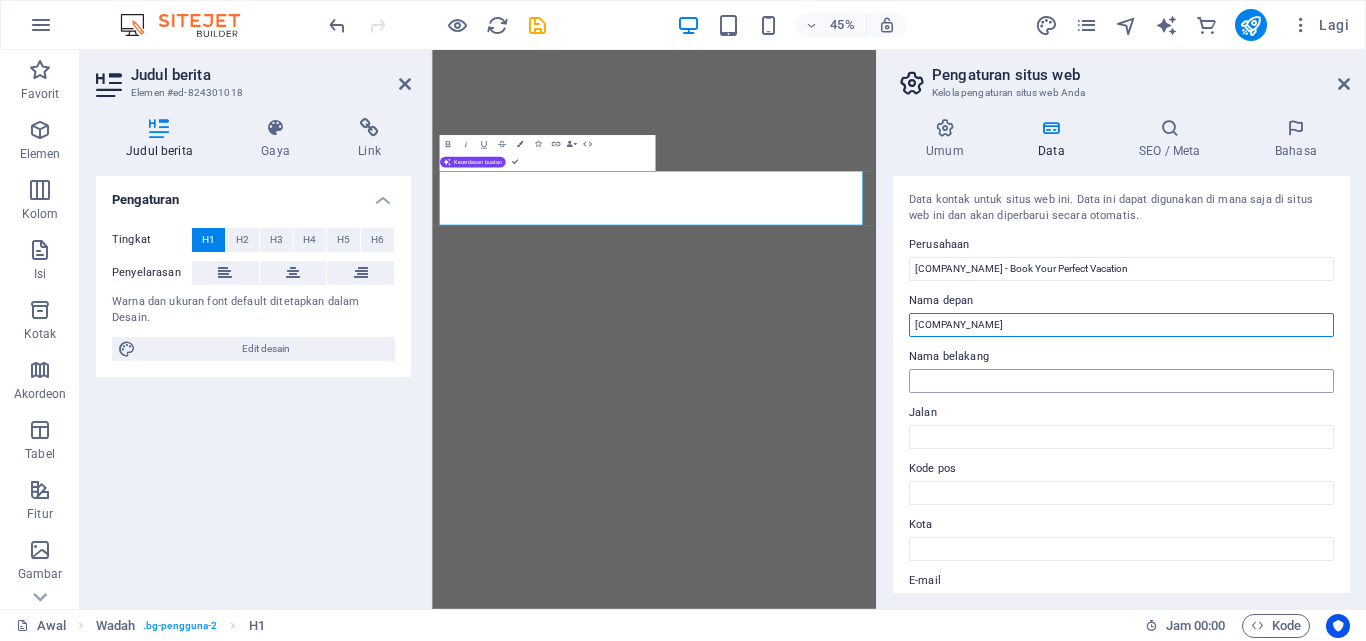 type on "PT. MULTI PRIMA" 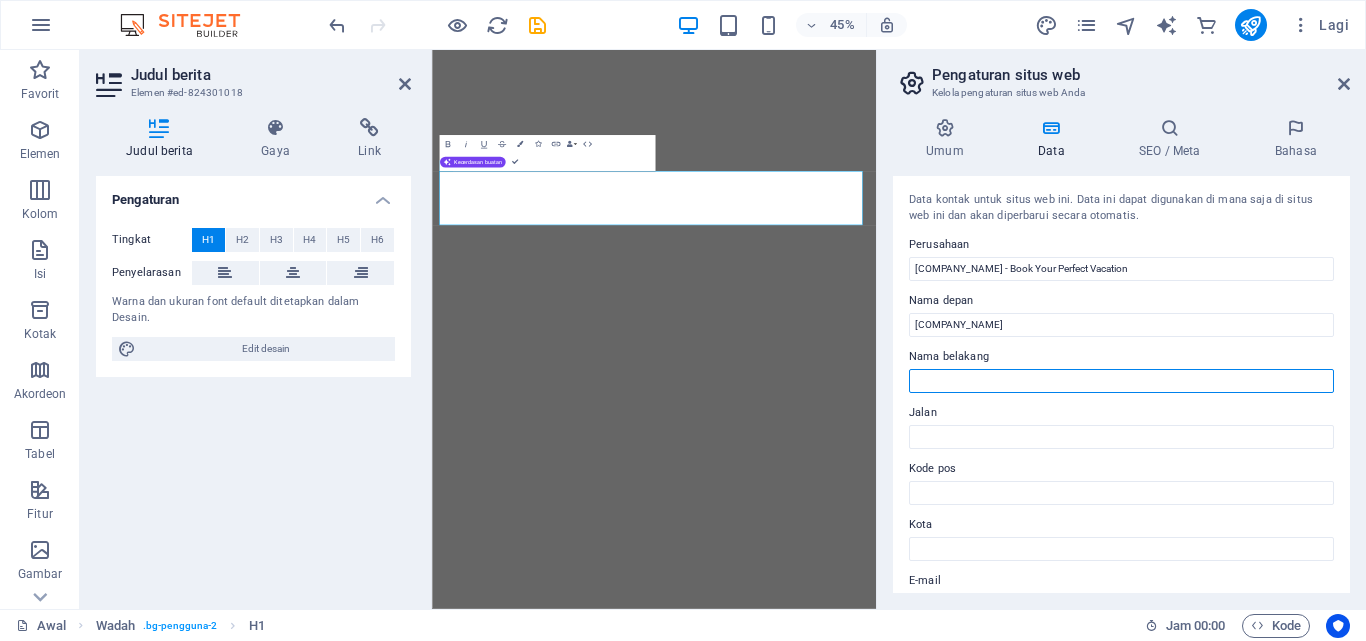 click on "Nama belakang" at bounding box center [1121, 381] 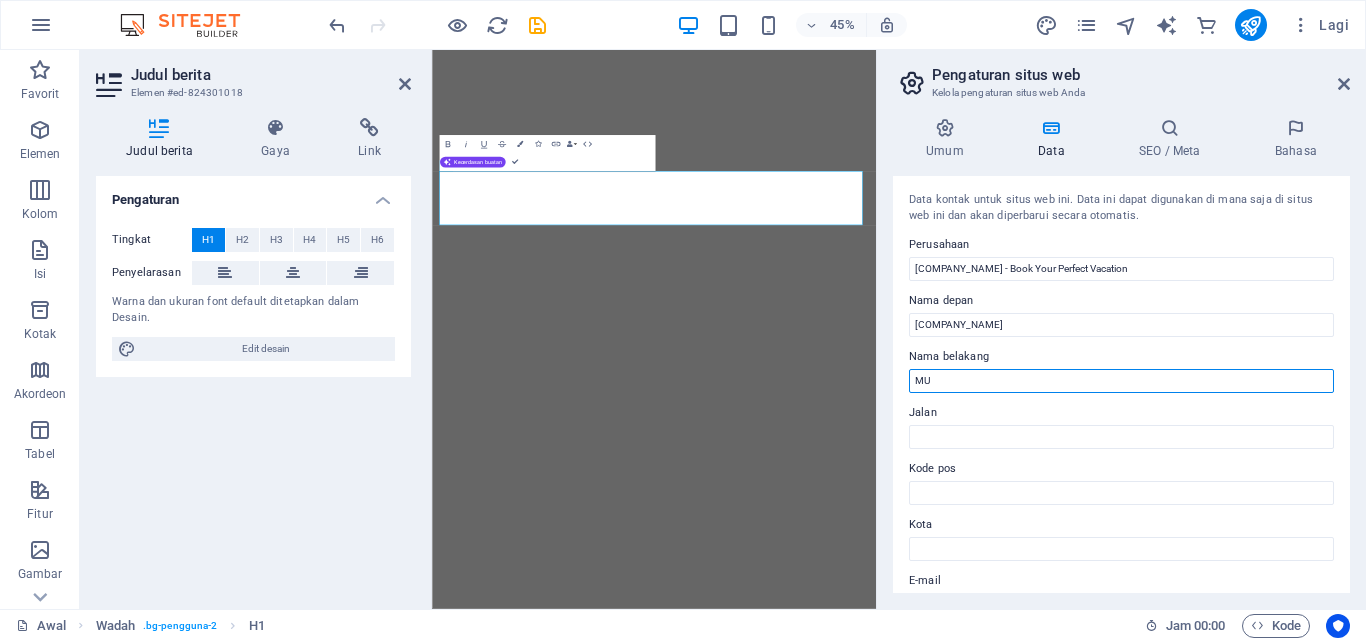 type on "M" 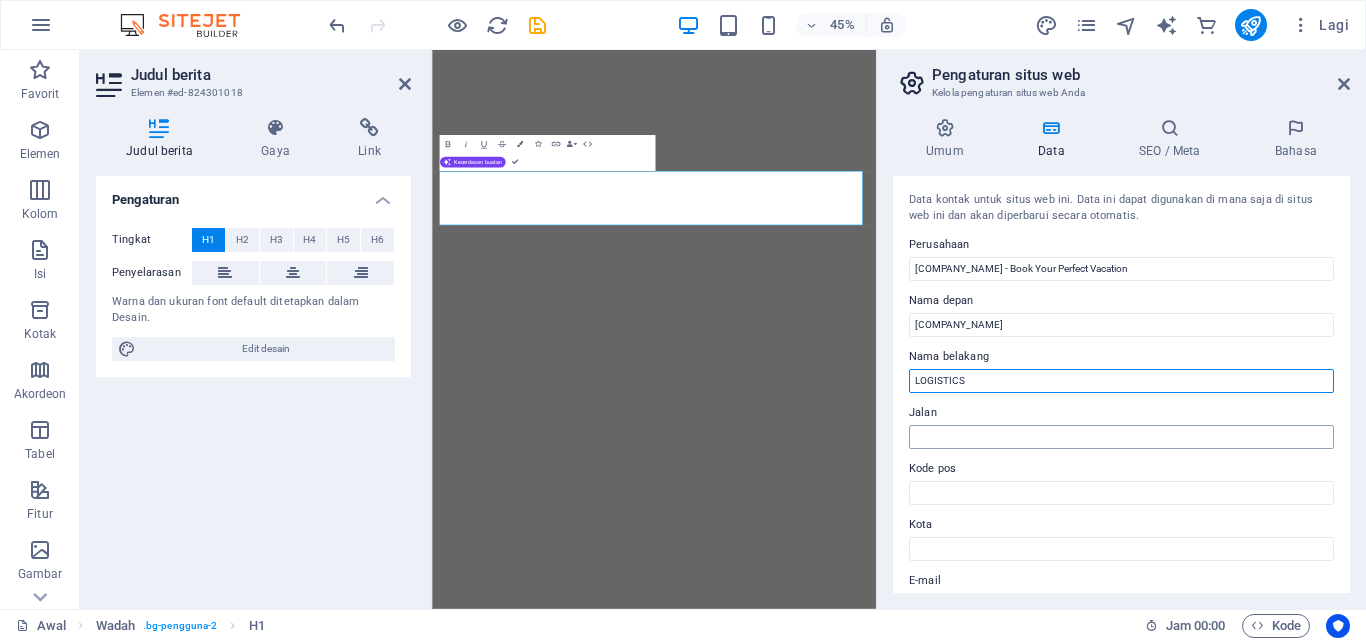 type on "LOGISTICS" 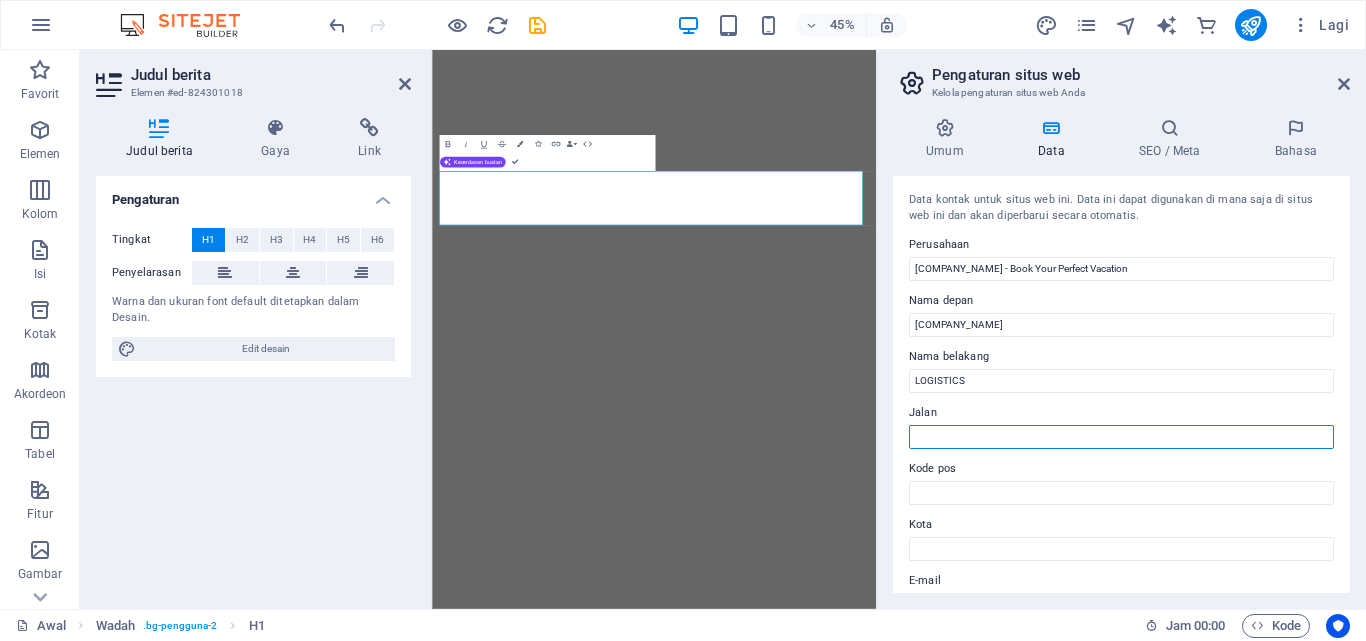click on "Jalan" at bounding box center (1121, 437) 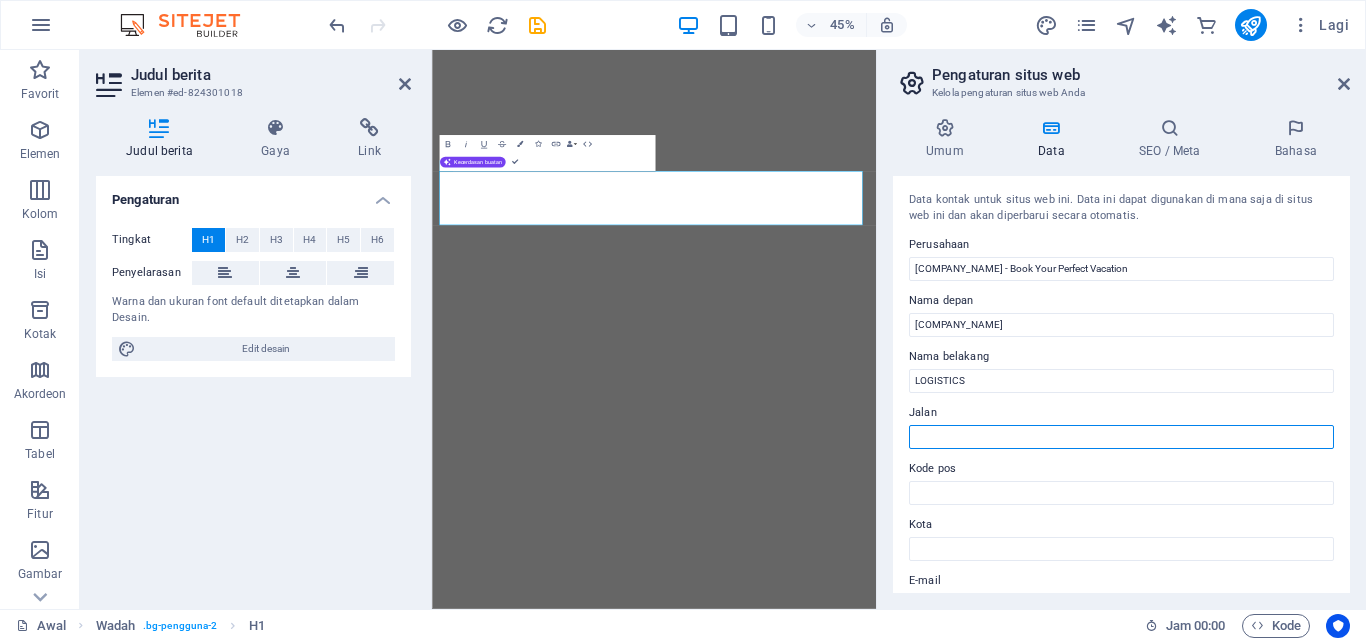 click on "Jalan" at bounding box center [1121, 437] 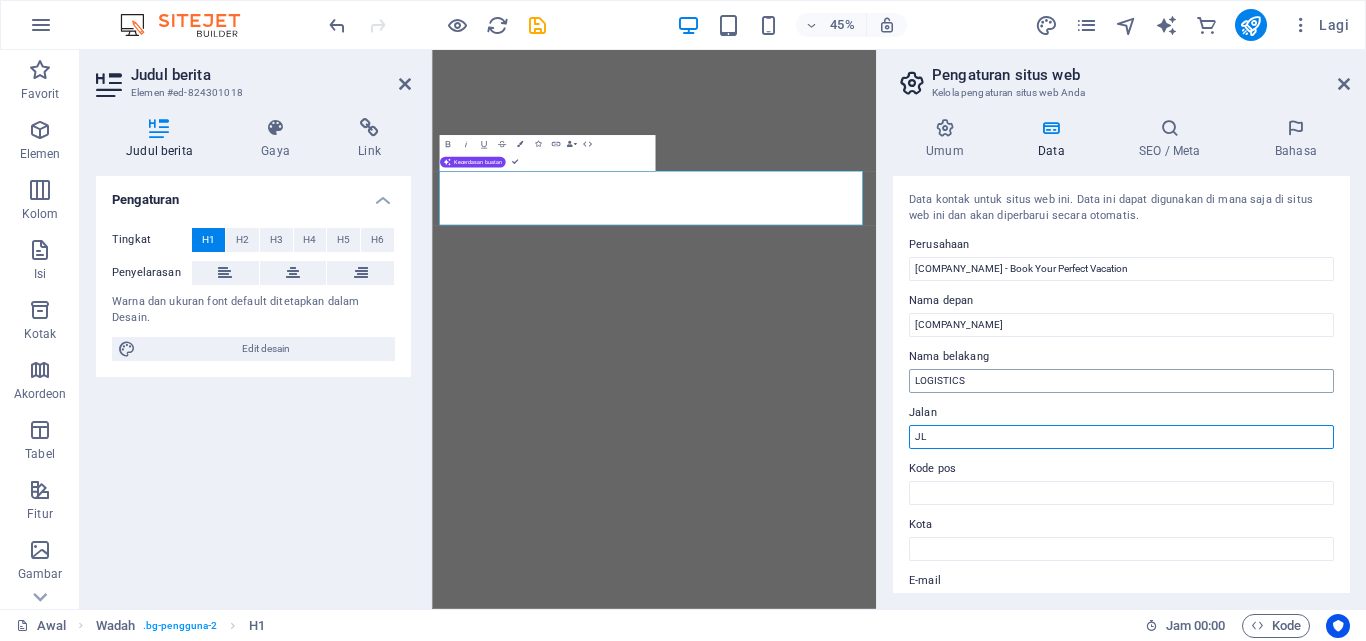type on "J" 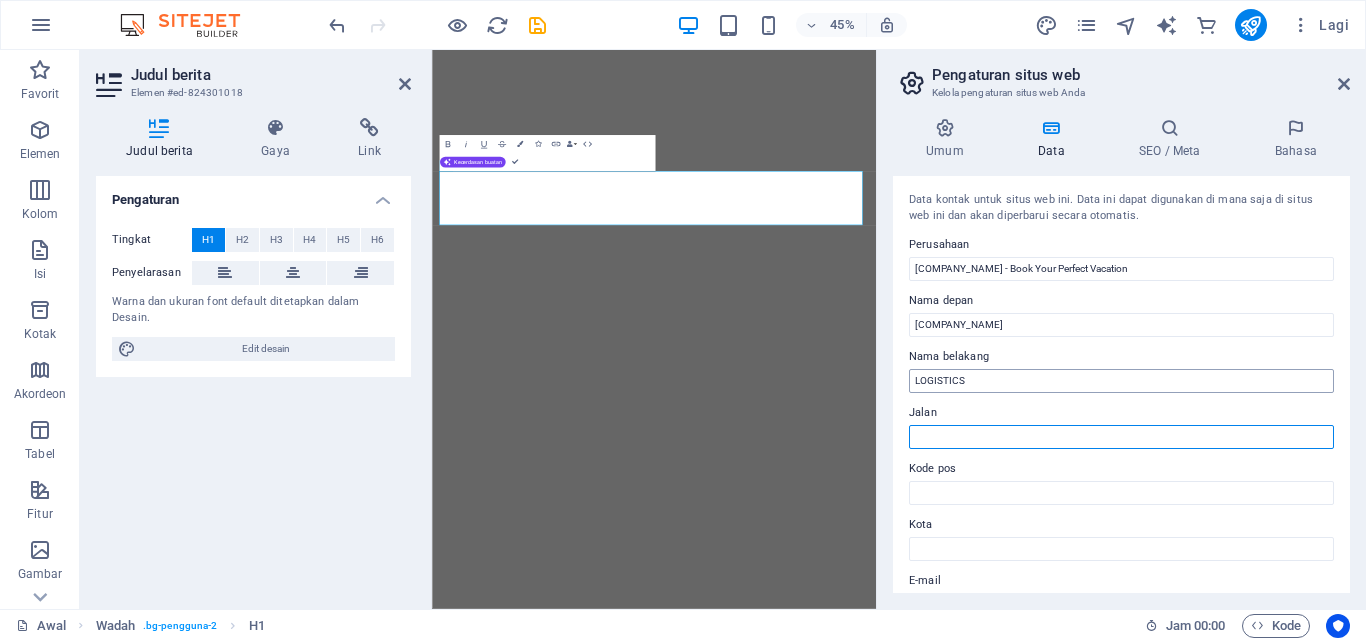 paste on "Gedung Chevrolet Lt.4, Jln. Dewi Sartika No. 295, Cawang, Jakarta Timur." 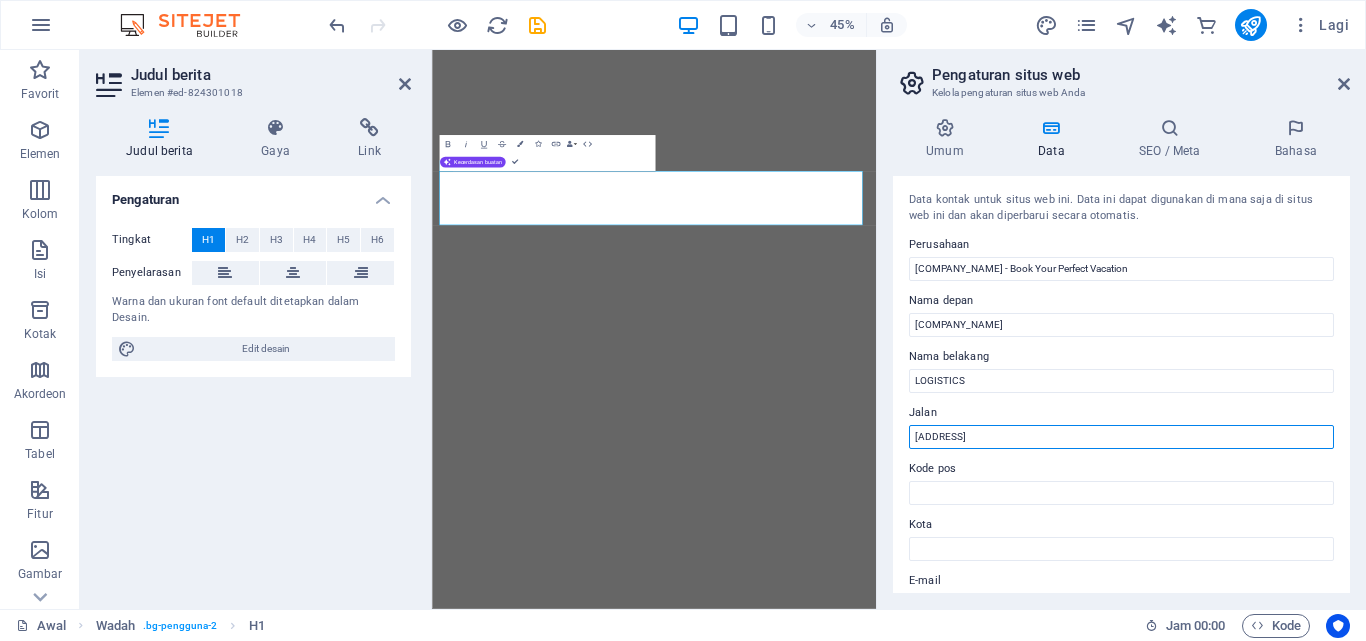 type on "Gedung Chevrolet Lt.4, Jln. Dewi Sartika No. 295, Cawang, Jakarta Timur. 12750" 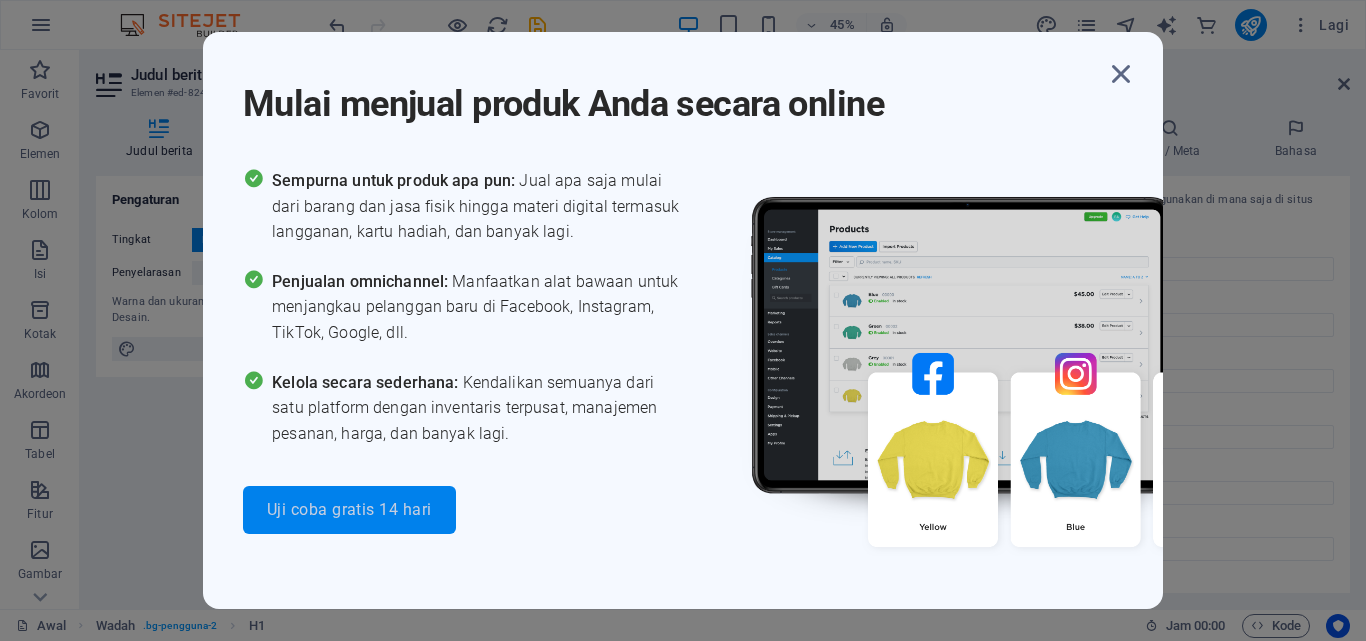 click on "Uji coba gratis 14 hari" at bounding box center (349, 509) 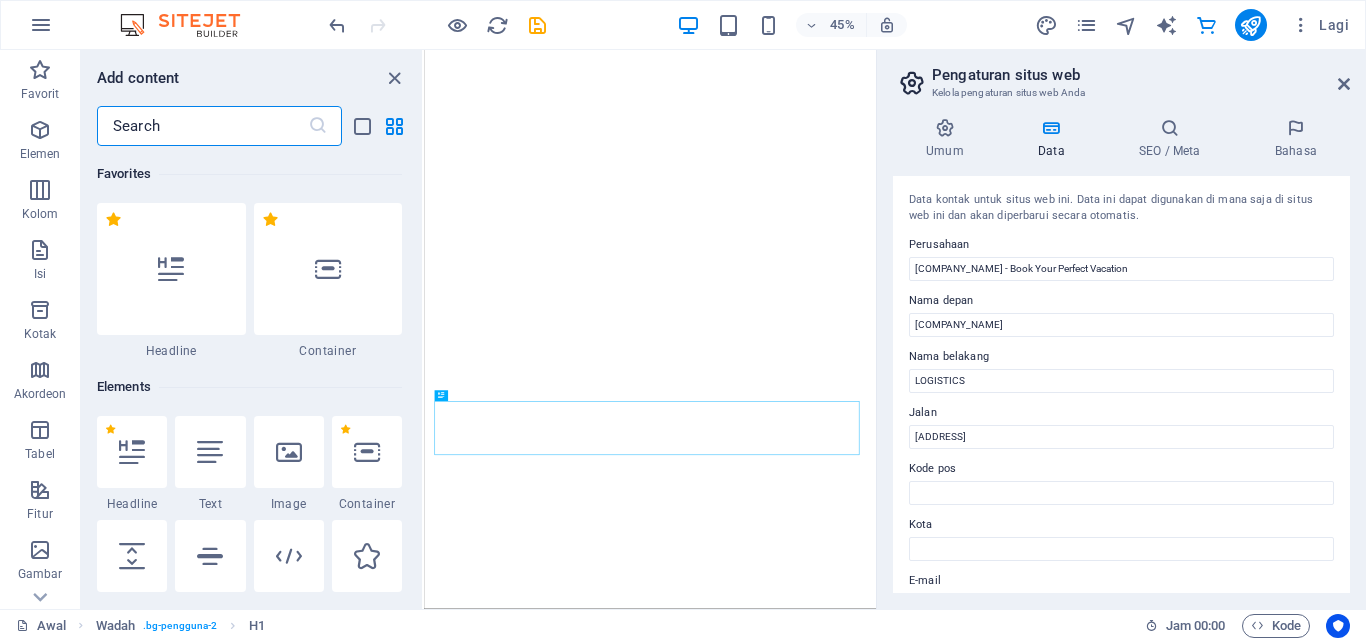 scroll, scrollTop: 19271, scrollLeft: 0, axis: vertical 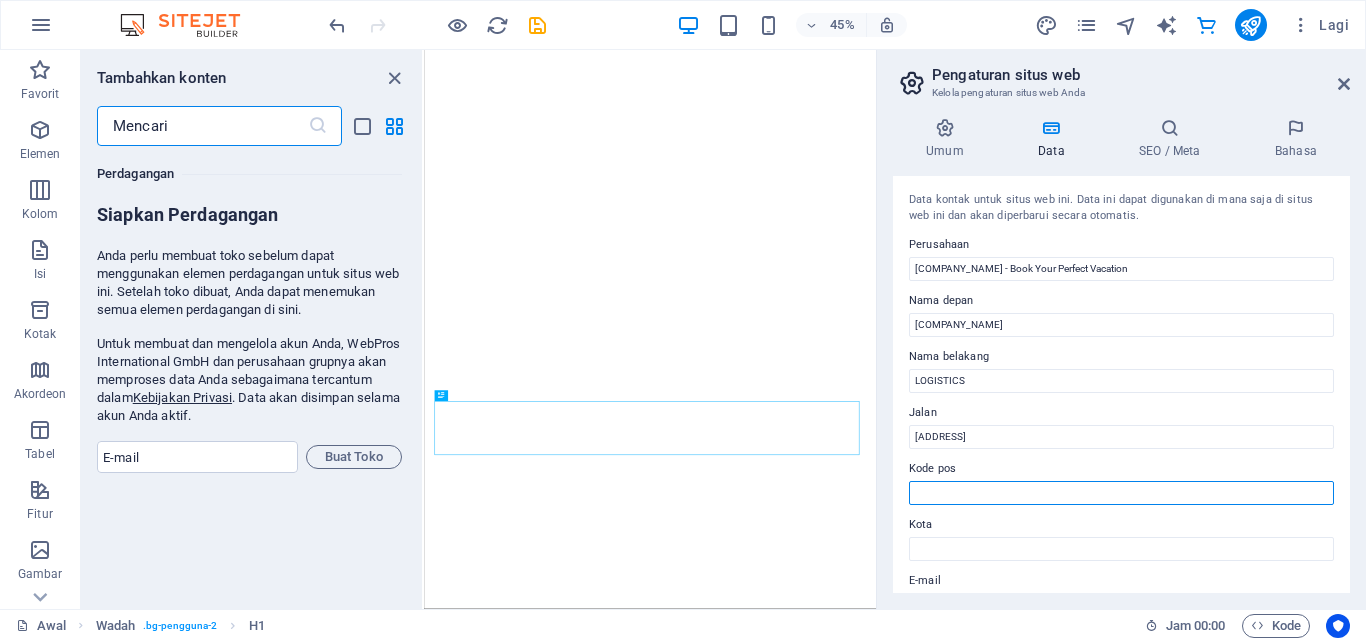 click on "Kode pos" at bounding box center (1121, 493) 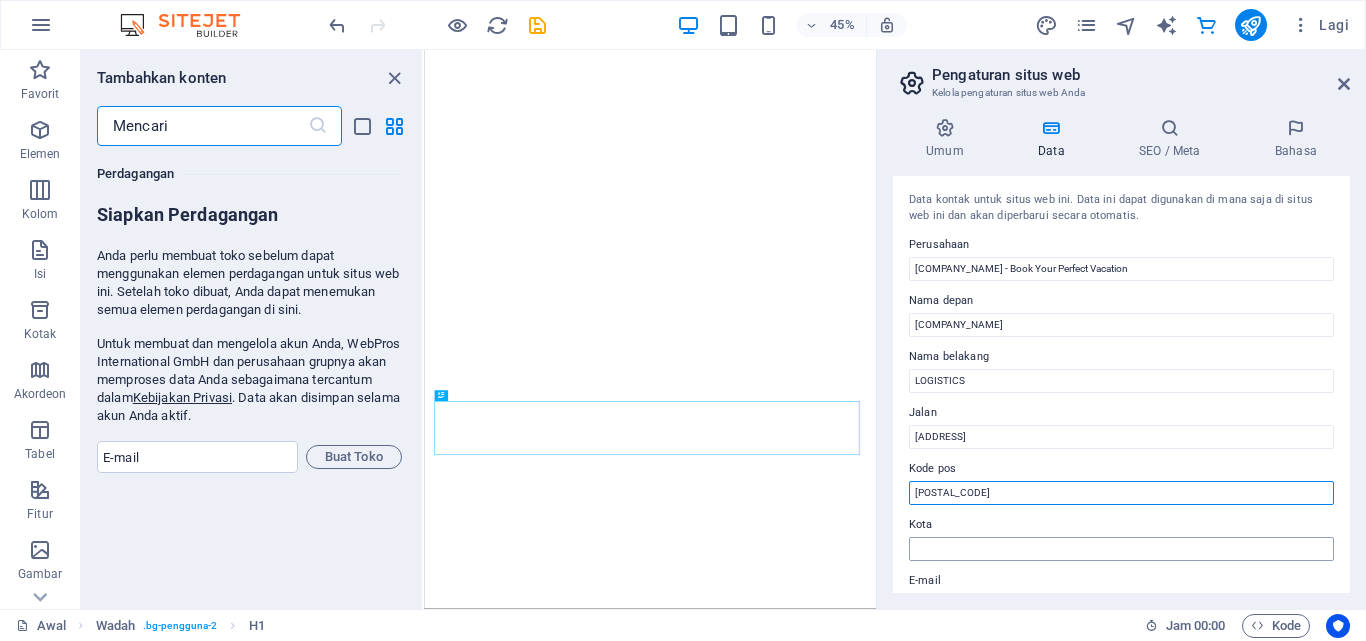type on "12750" 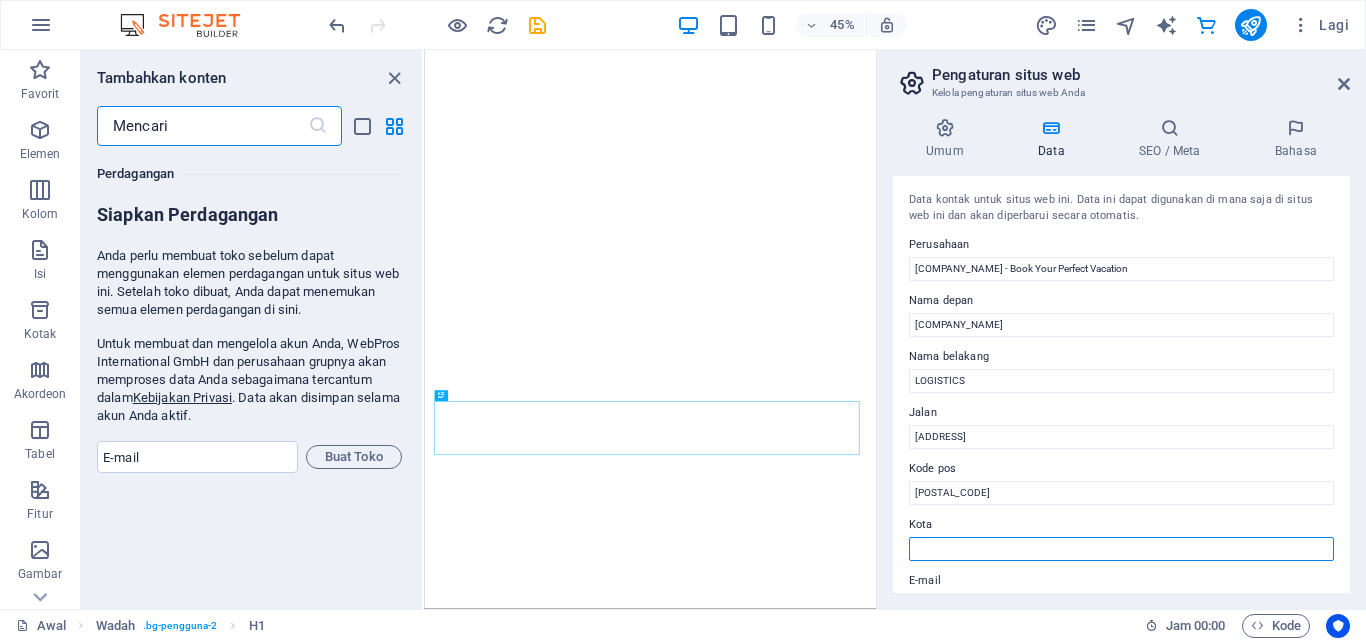 click on "Kota" at bounding box center (1121, 549) 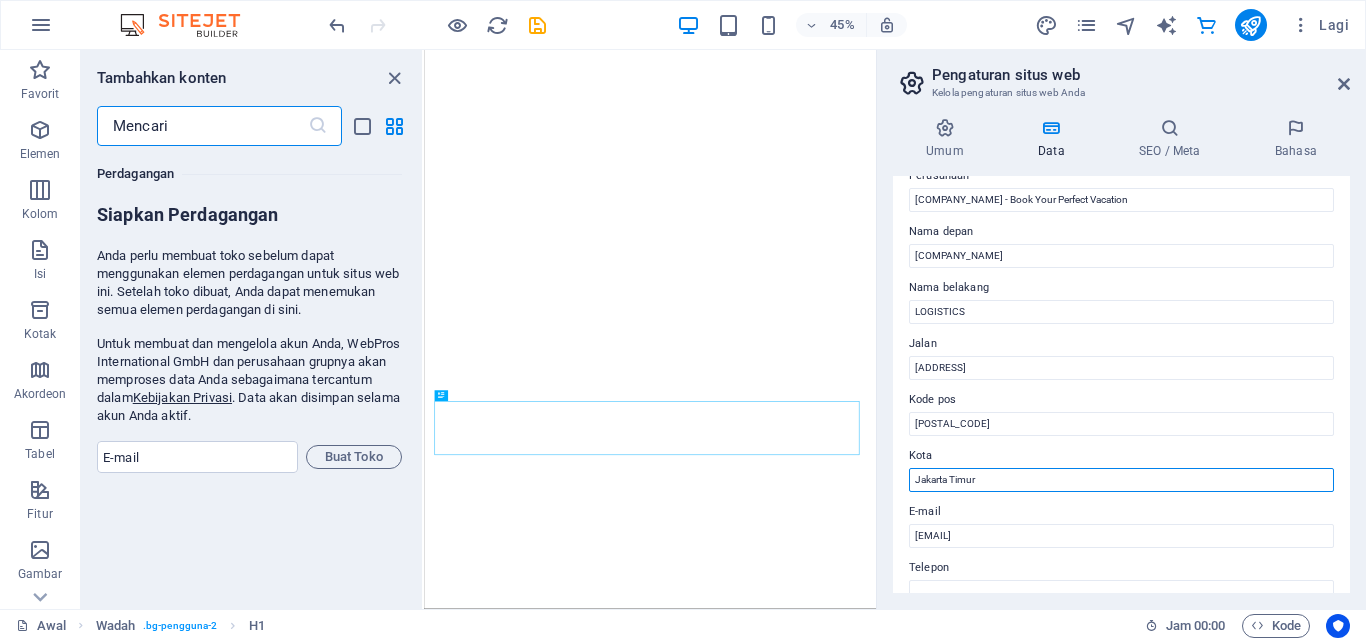 scroll, scrollTop: 76, scrollLeft: 0, axis: vertical 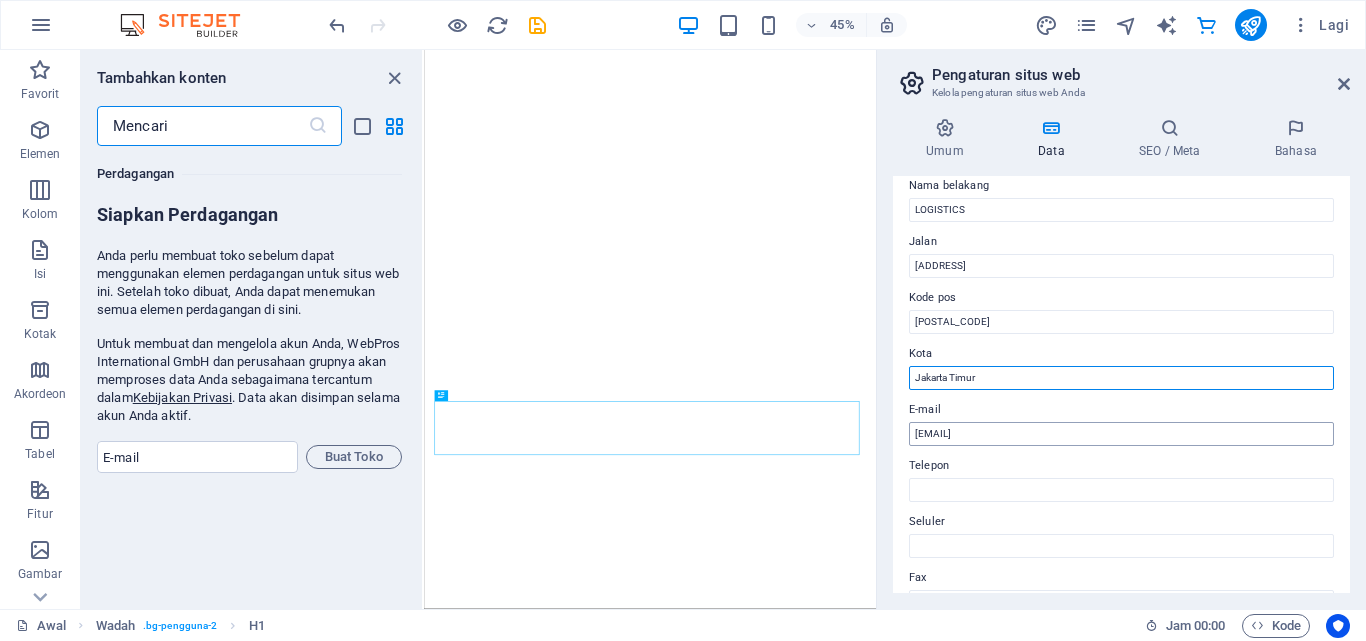 type on "Jakarta Timur" 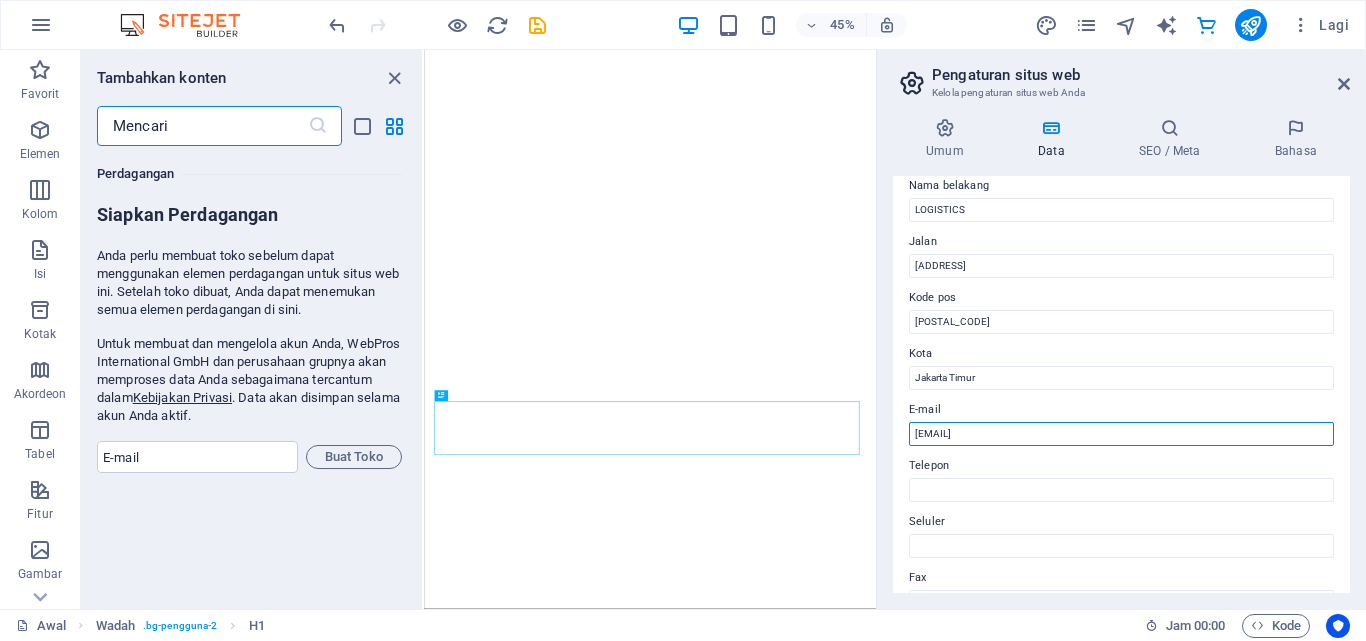 click on "d02cf38623b3599a5ae445e2504931@cpanel.local" at bounding box center (1121, 434) 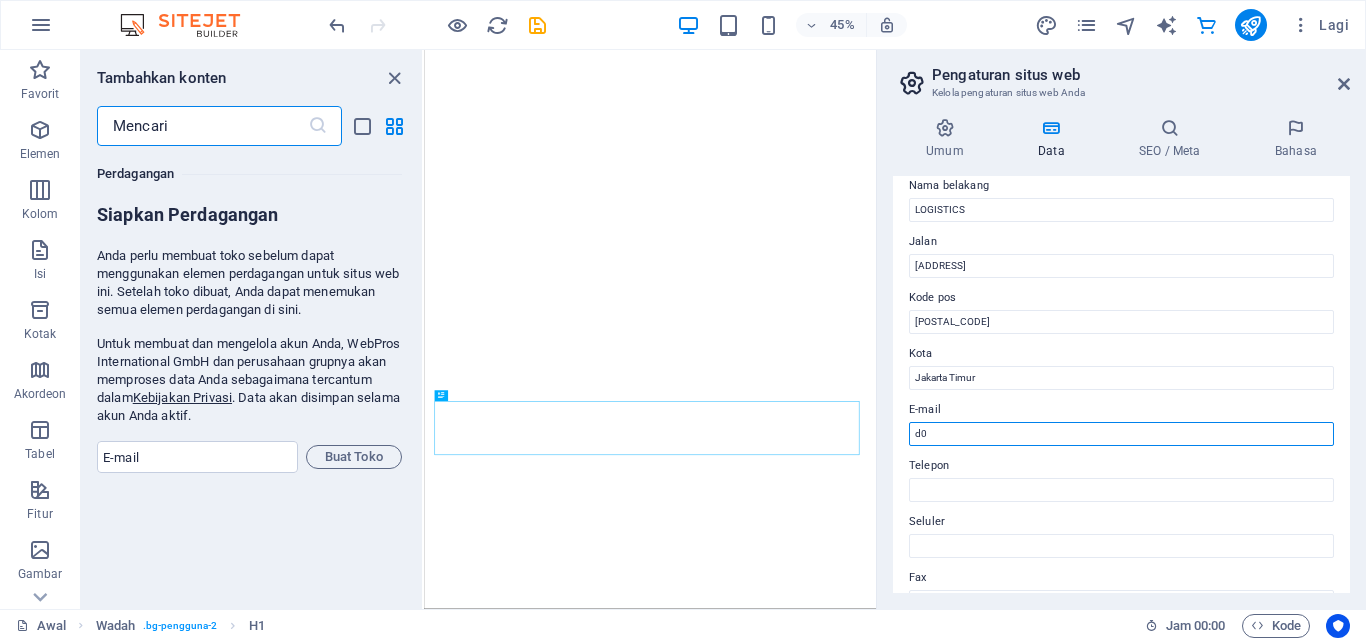 type on "d" 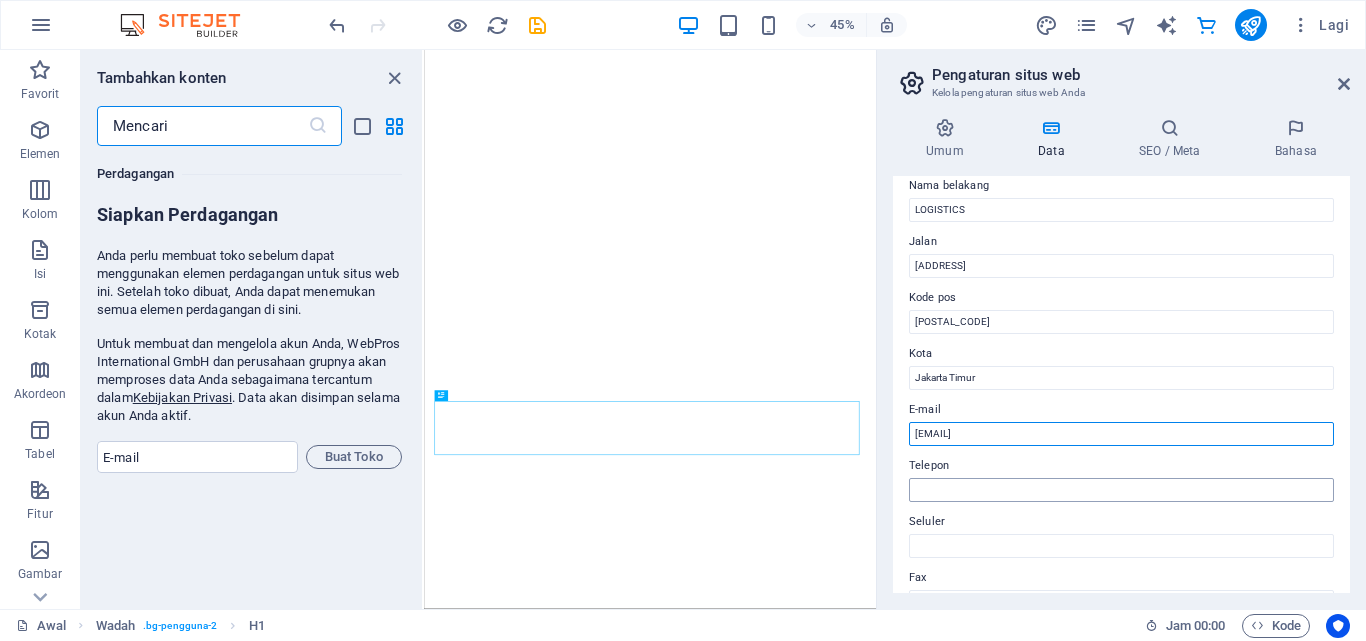 type on "info.mpl.jkt@gmail.com" 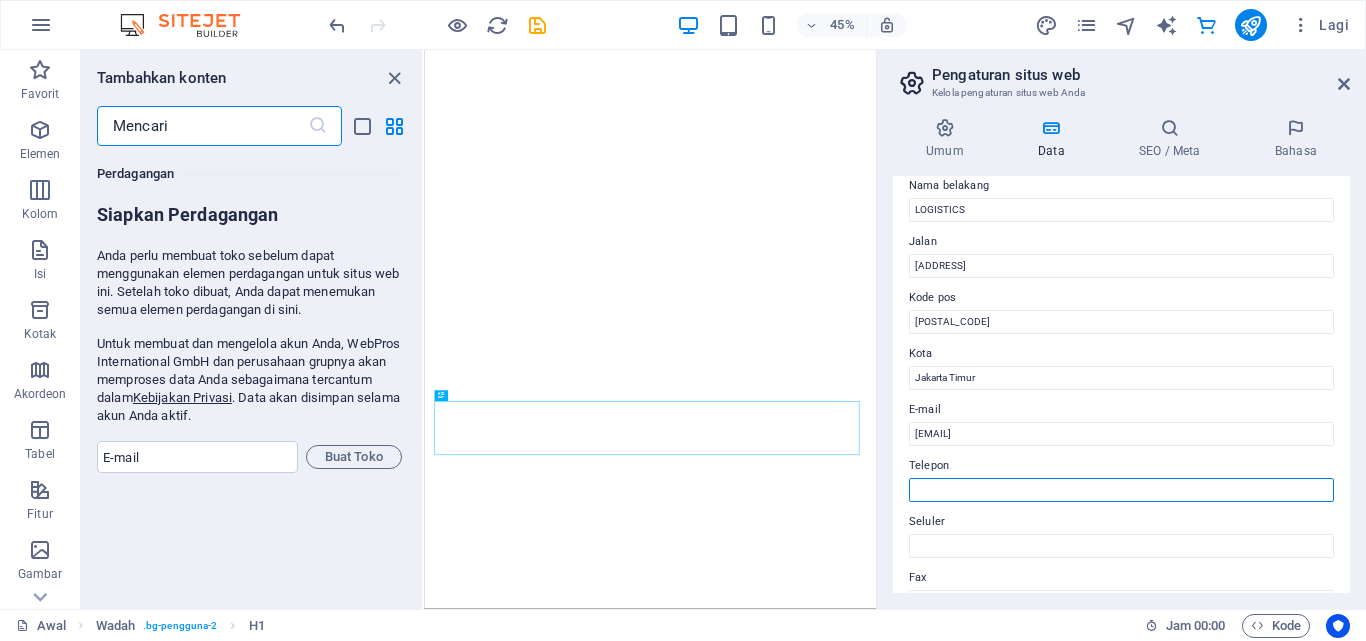 click on "Telepon" at bounding box center (1121, 490) 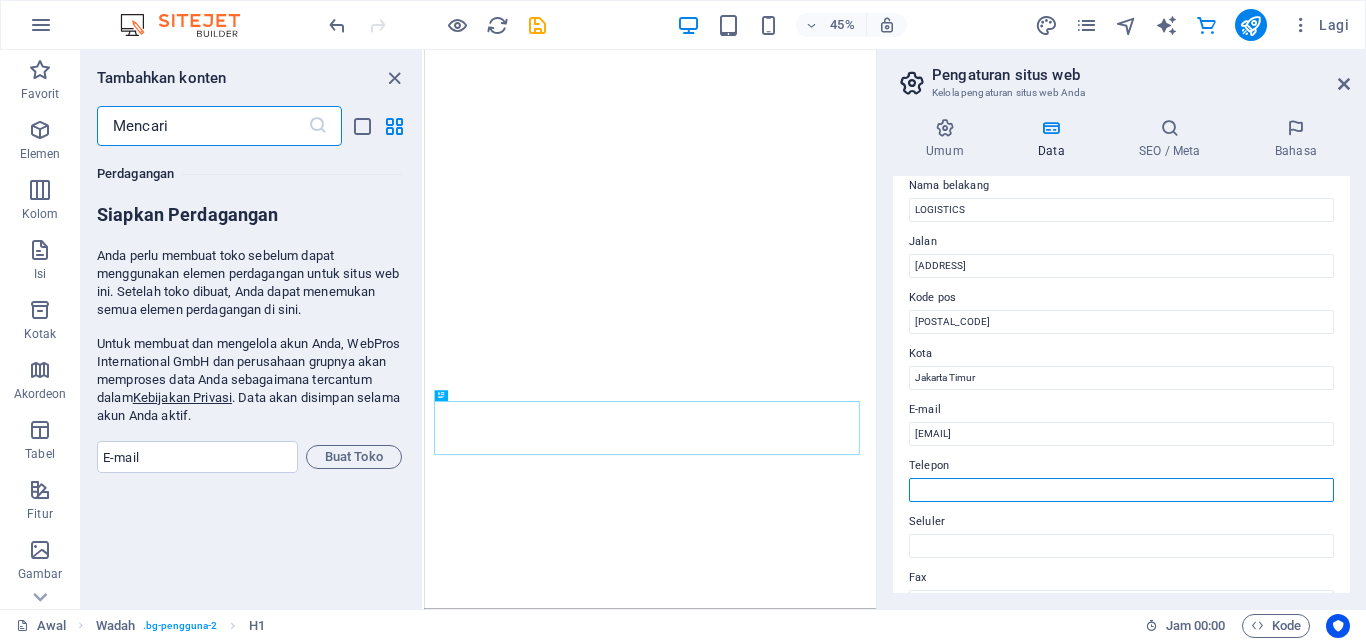 paste on "021-80871260" 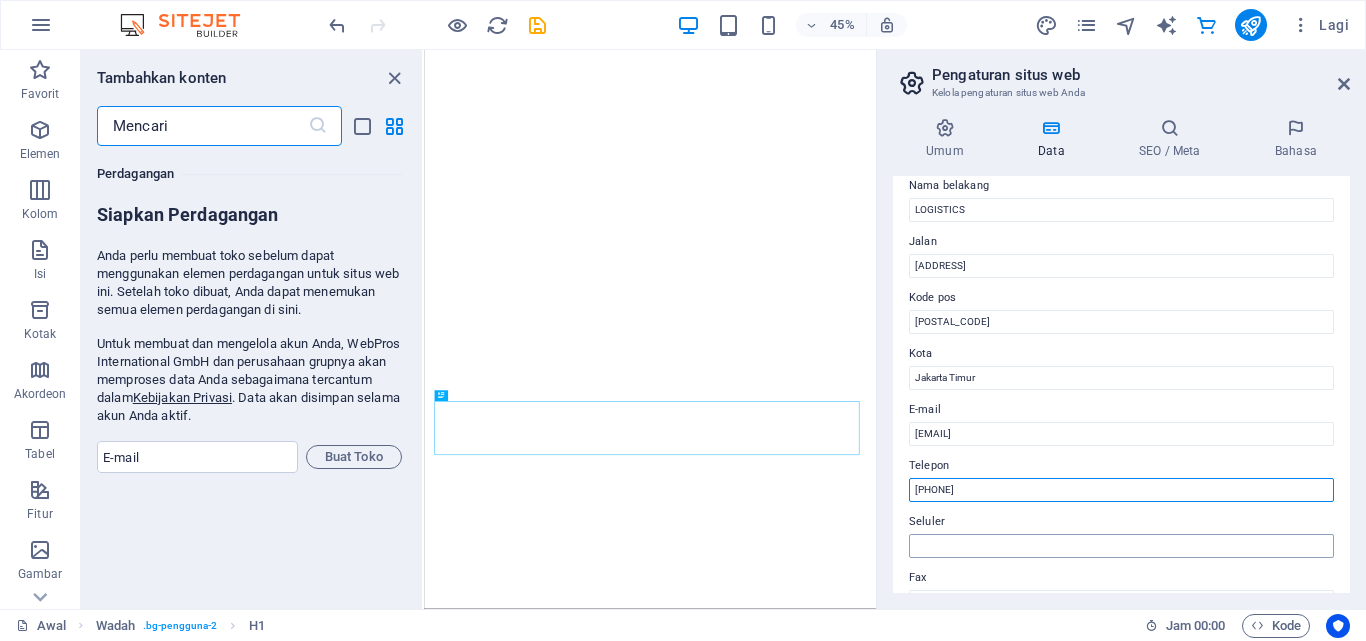 type on "021-80871260" 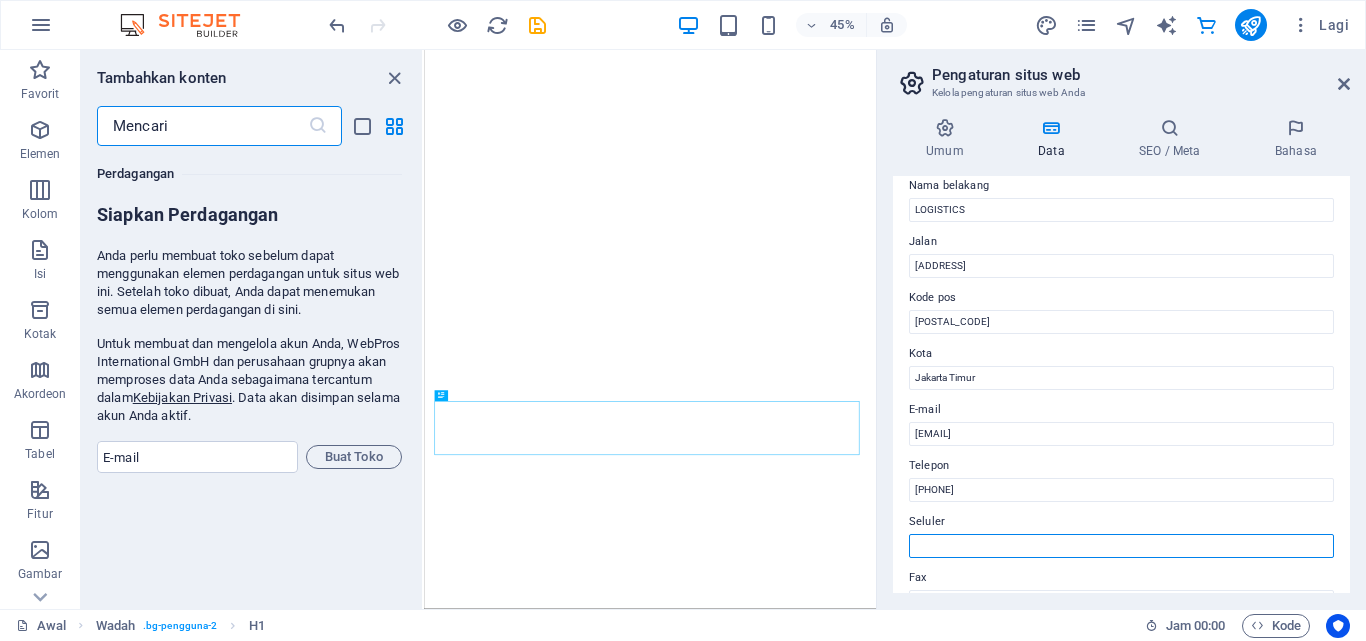 click on "Seluler" at bounding box center (1121, 546) 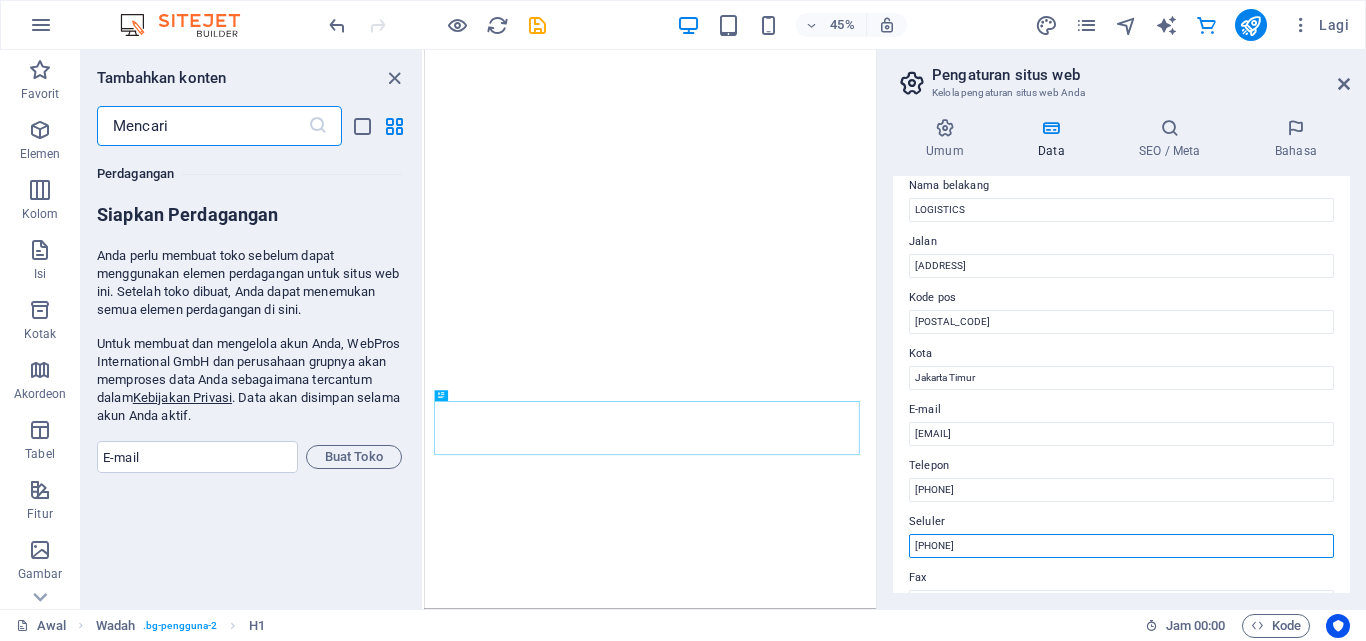 type on "082217777752" 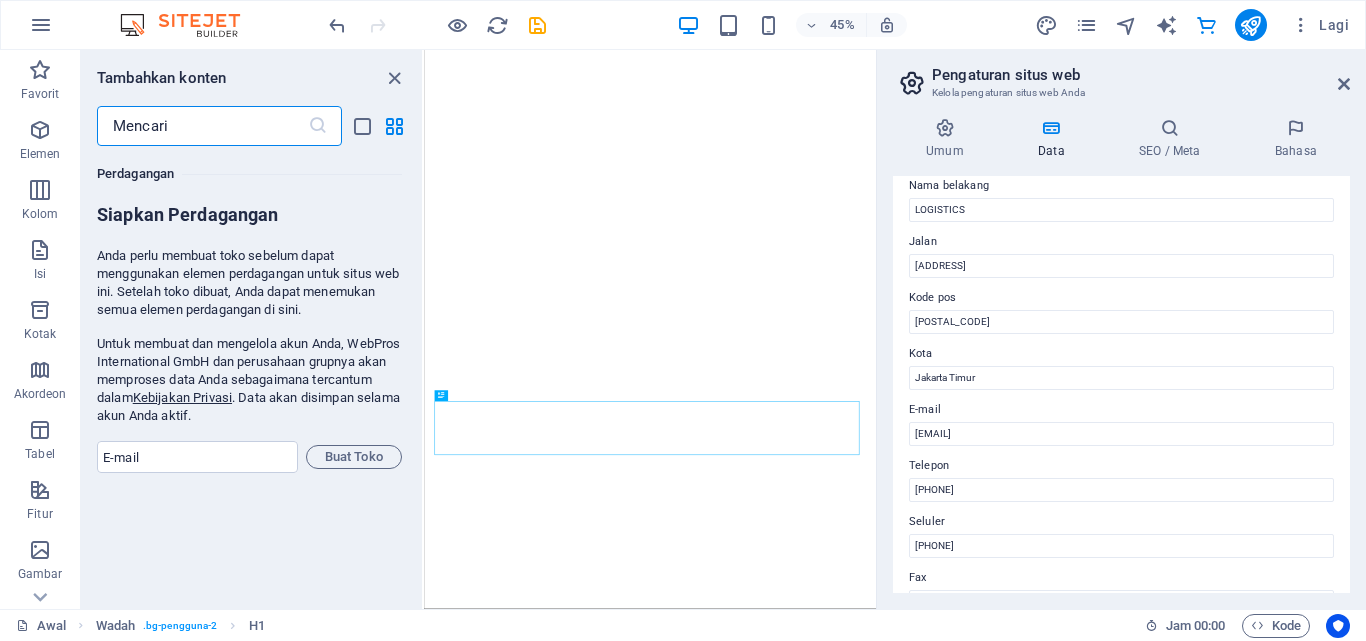 drag, startPoint x: 1351, startPoint y: 339, endPoint x: 1348, endPoint y: 366, distance: 27.166155 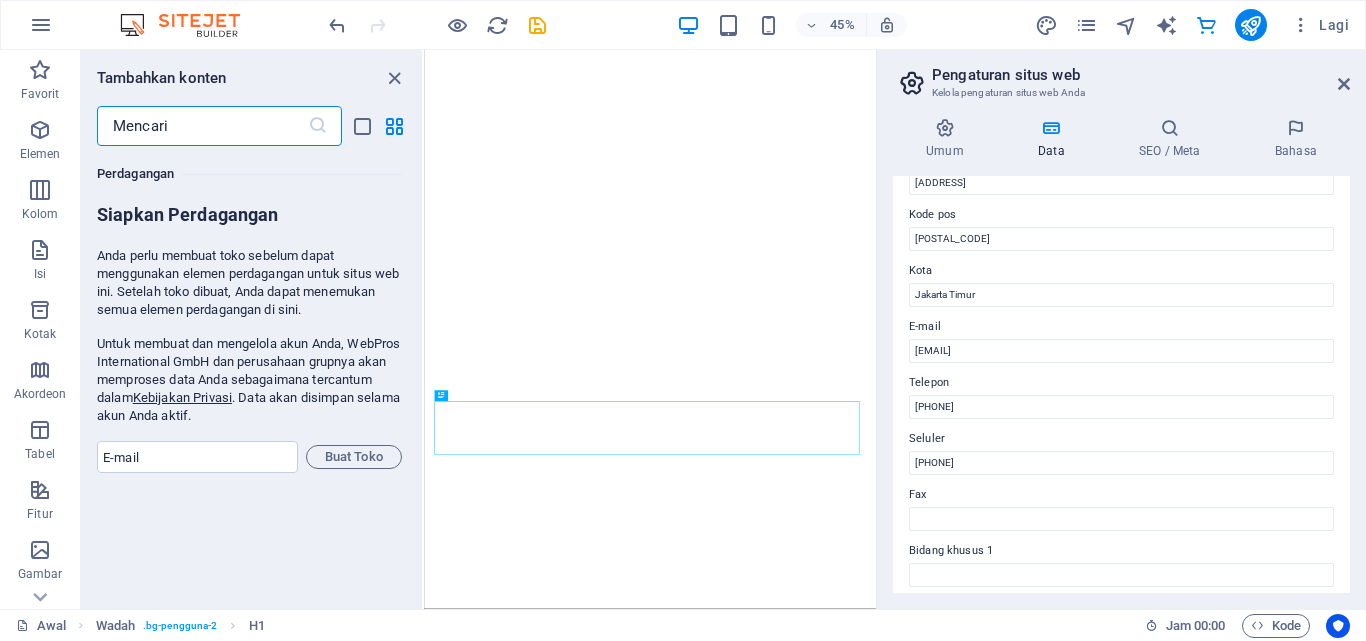 scroll, scrollTop: 267, scrollLeft: 0, axis: vertical 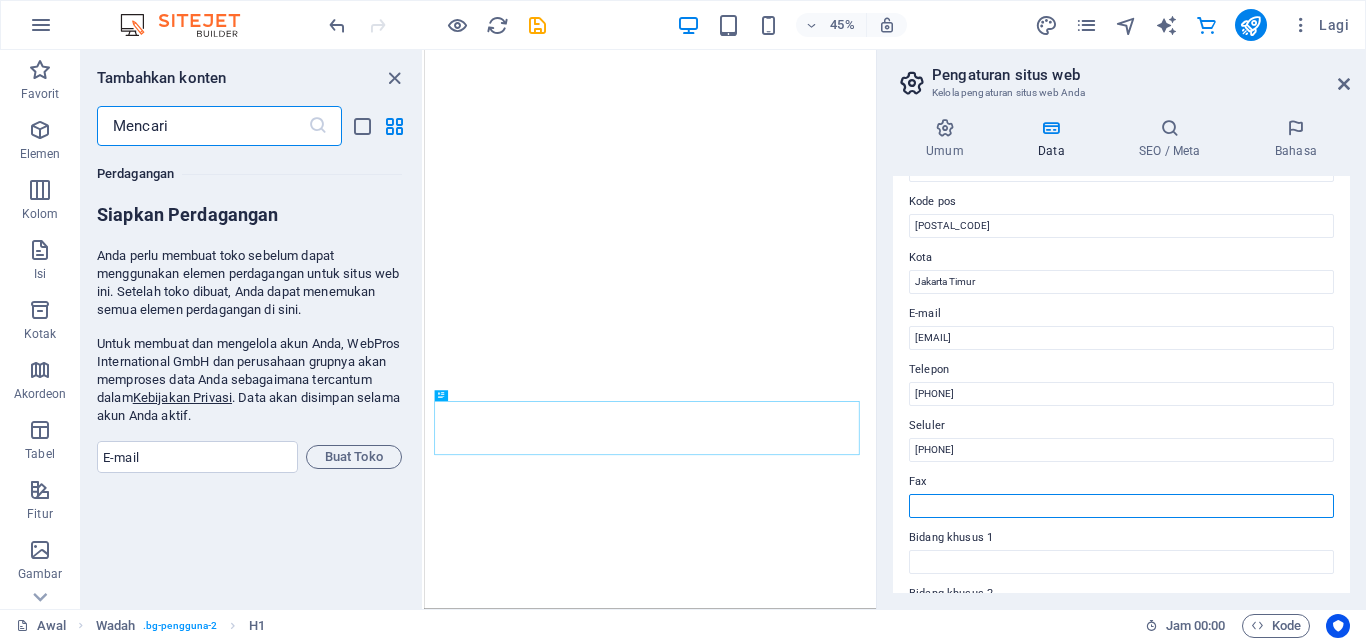 click on "Fax" at bounding box center (1121, 506) 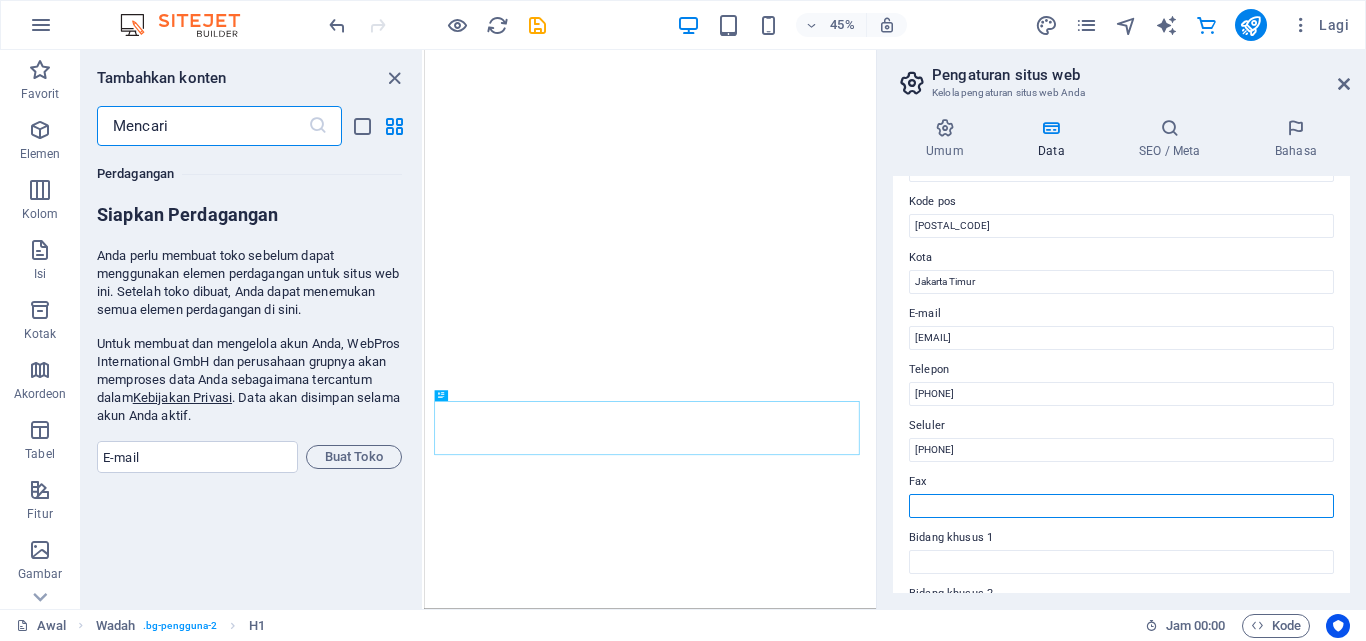 paste on "021-80871261" 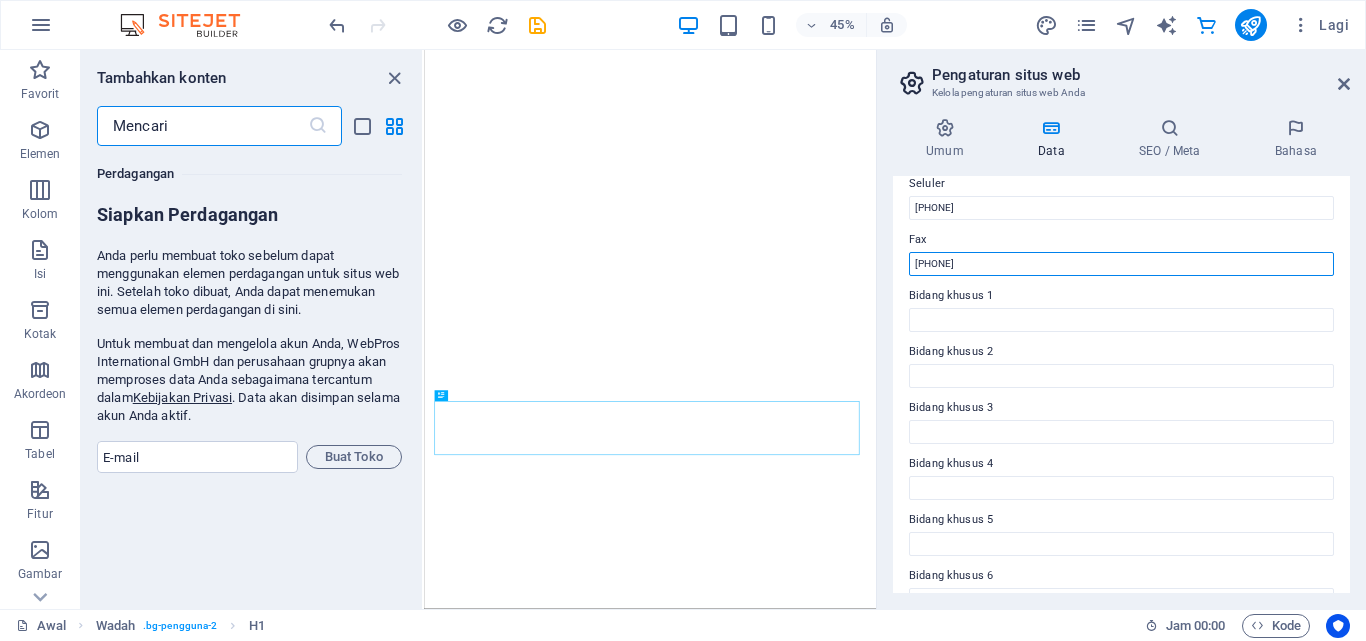 scroll, scrollTop: 544, scrollLeft: 0, axis: vertical 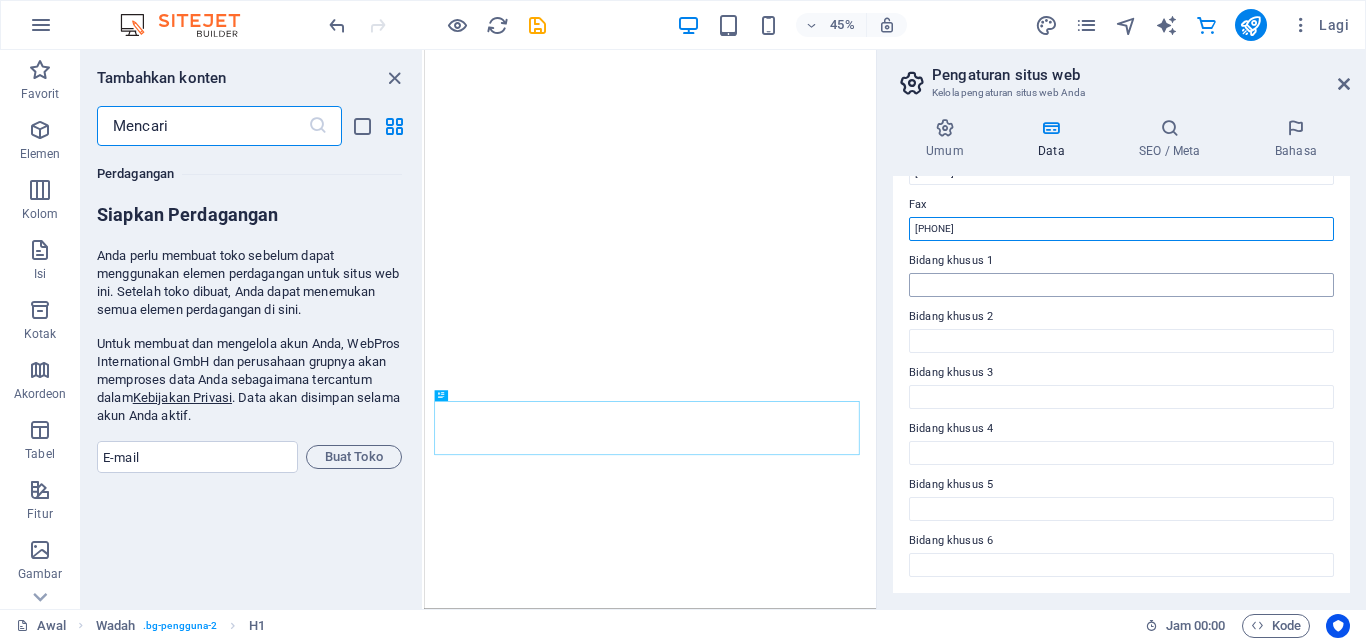 type on "021-80871261" 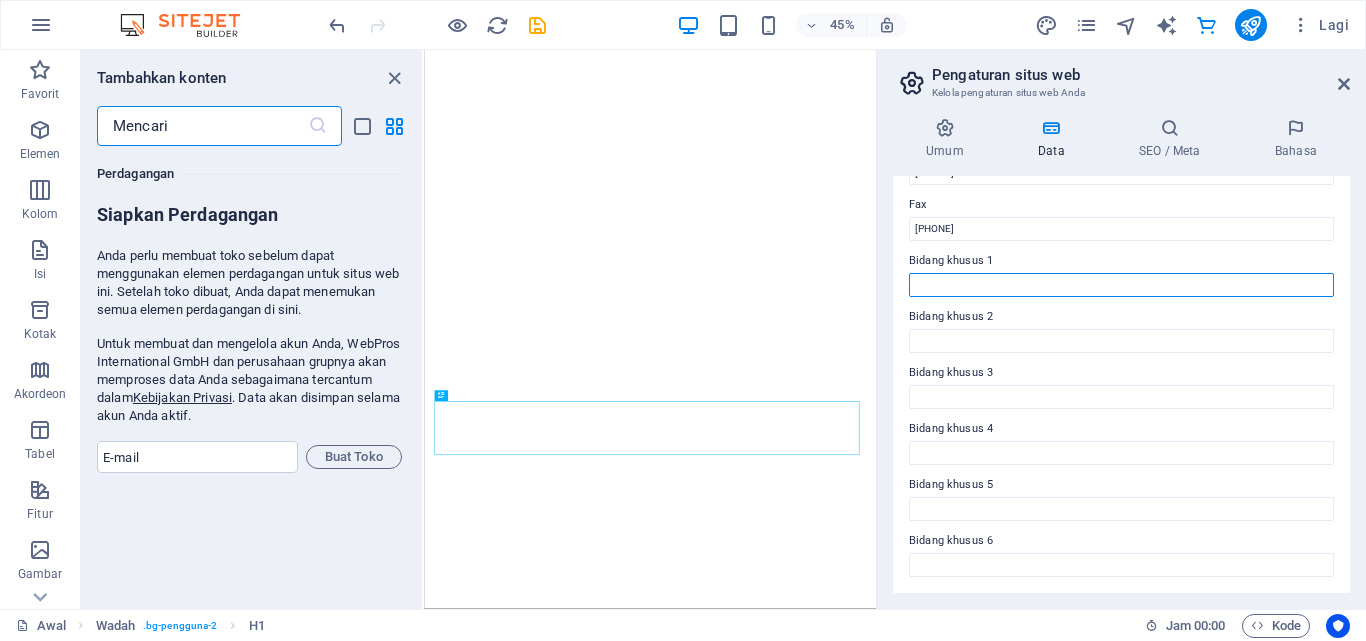 click on "Bidang khusus 1" at bounding box center (1121, 285) 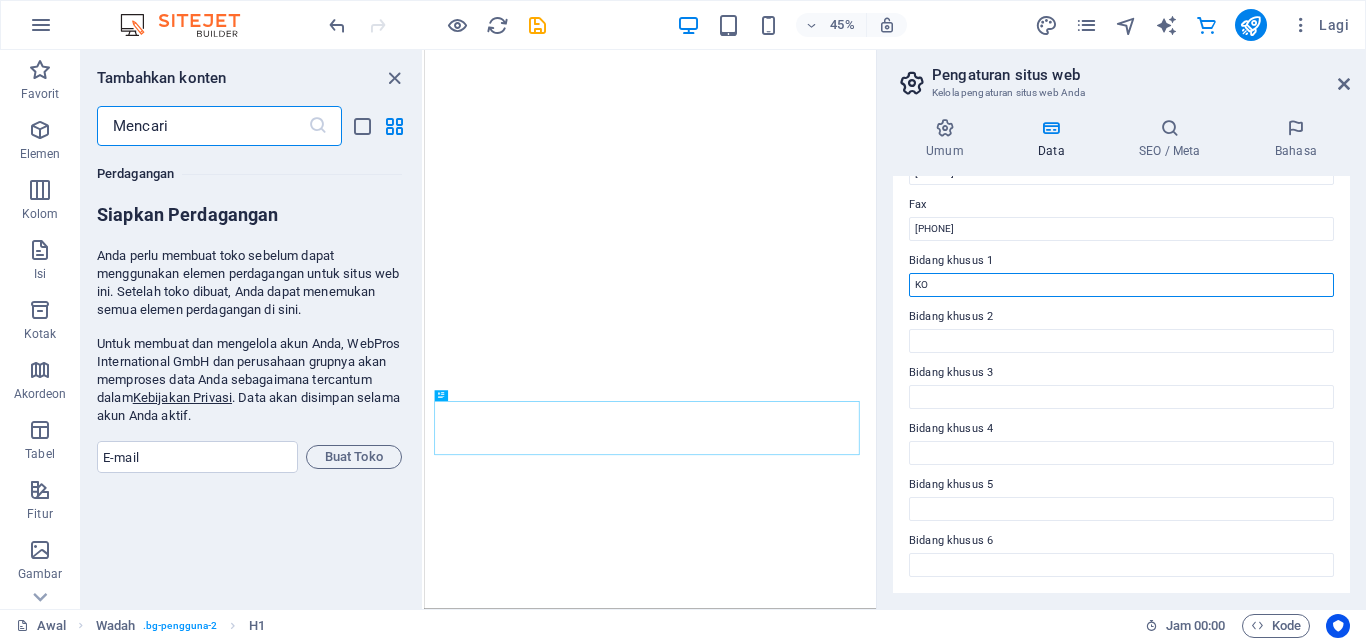 type on "K" 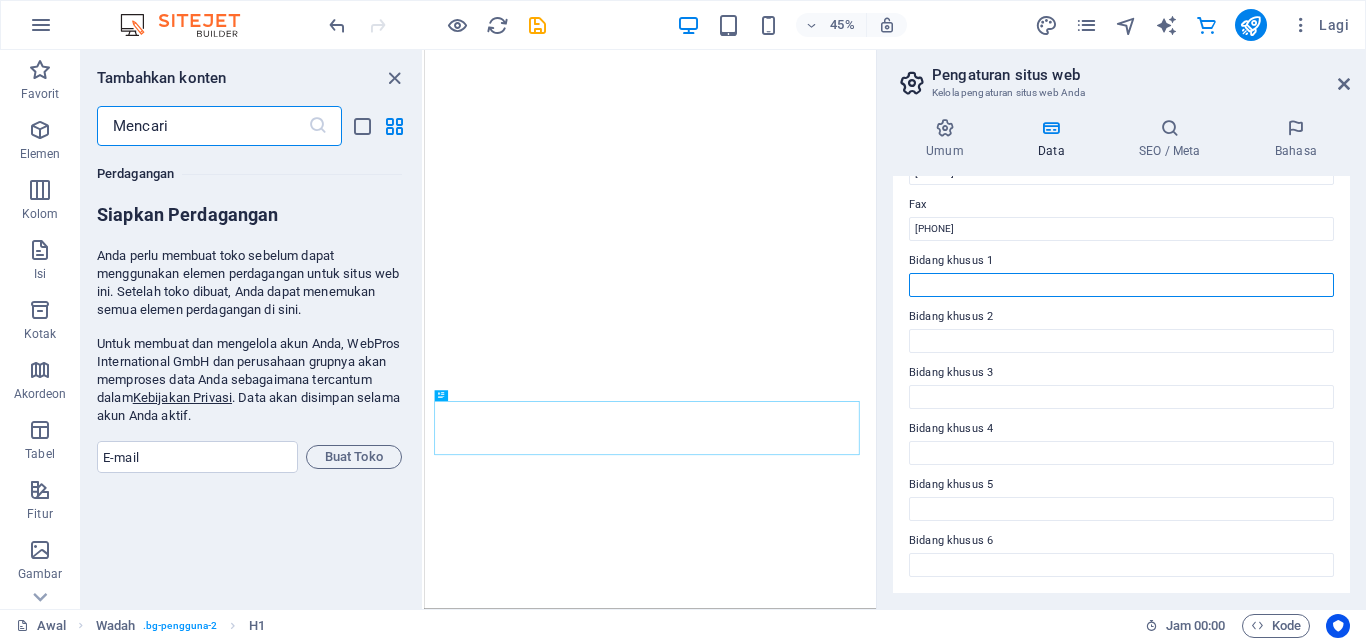 type on "k" 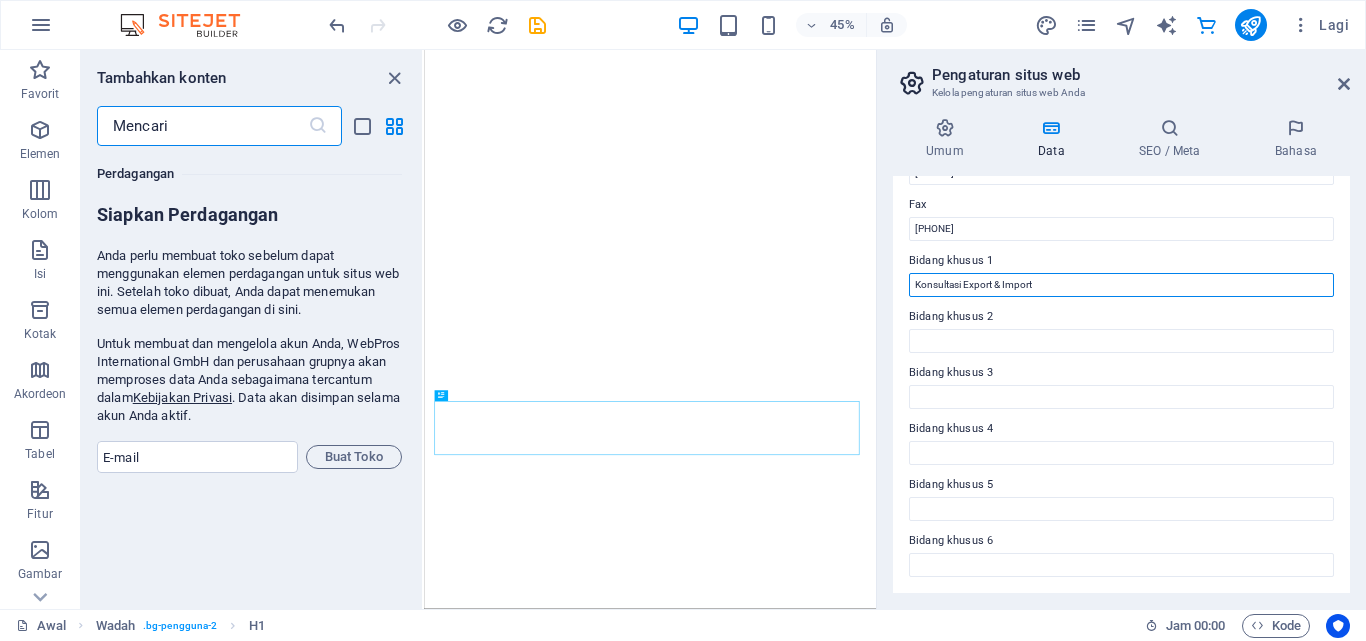 type on "Konsultasi Export & Import" 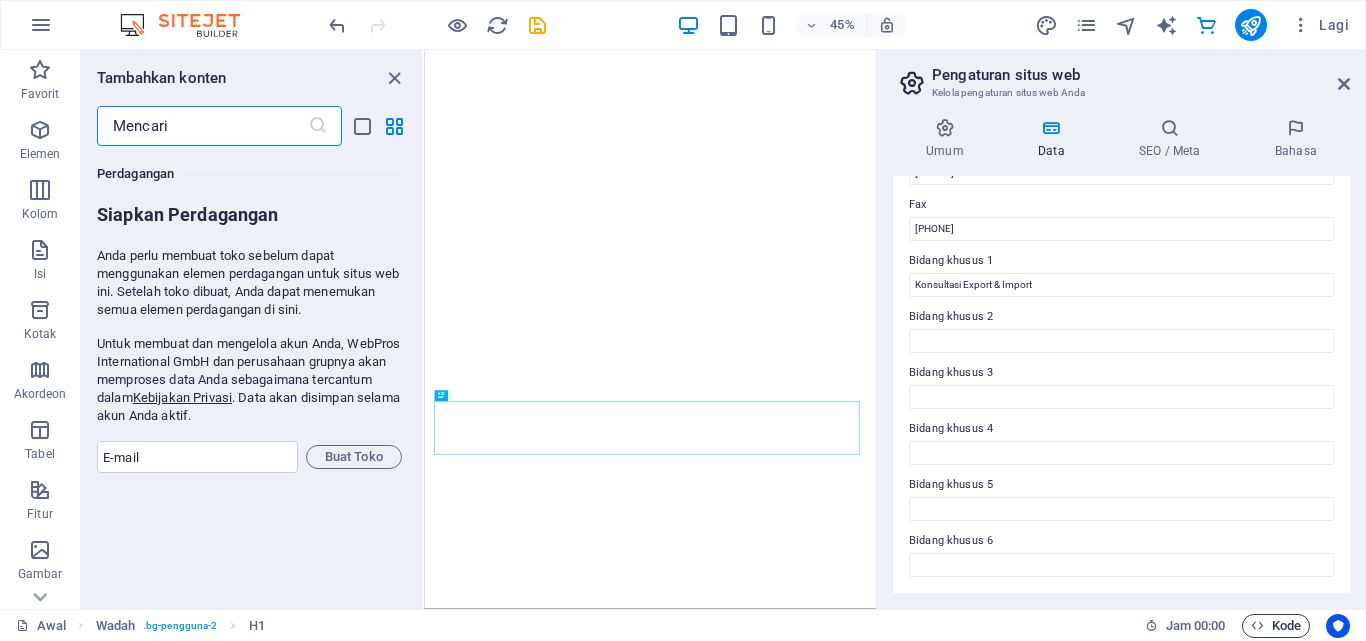 click on "Kode" at bounding box center (1276, 626) 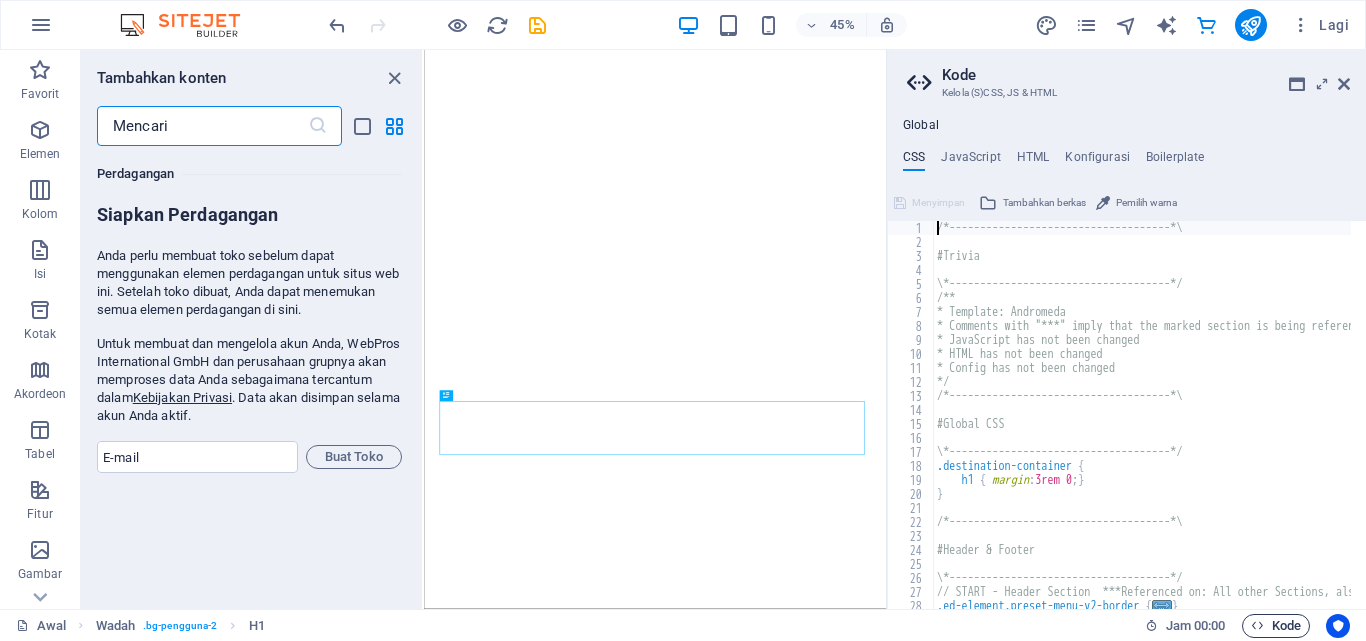 click on "Kode" at bounding box center [1286, 625] 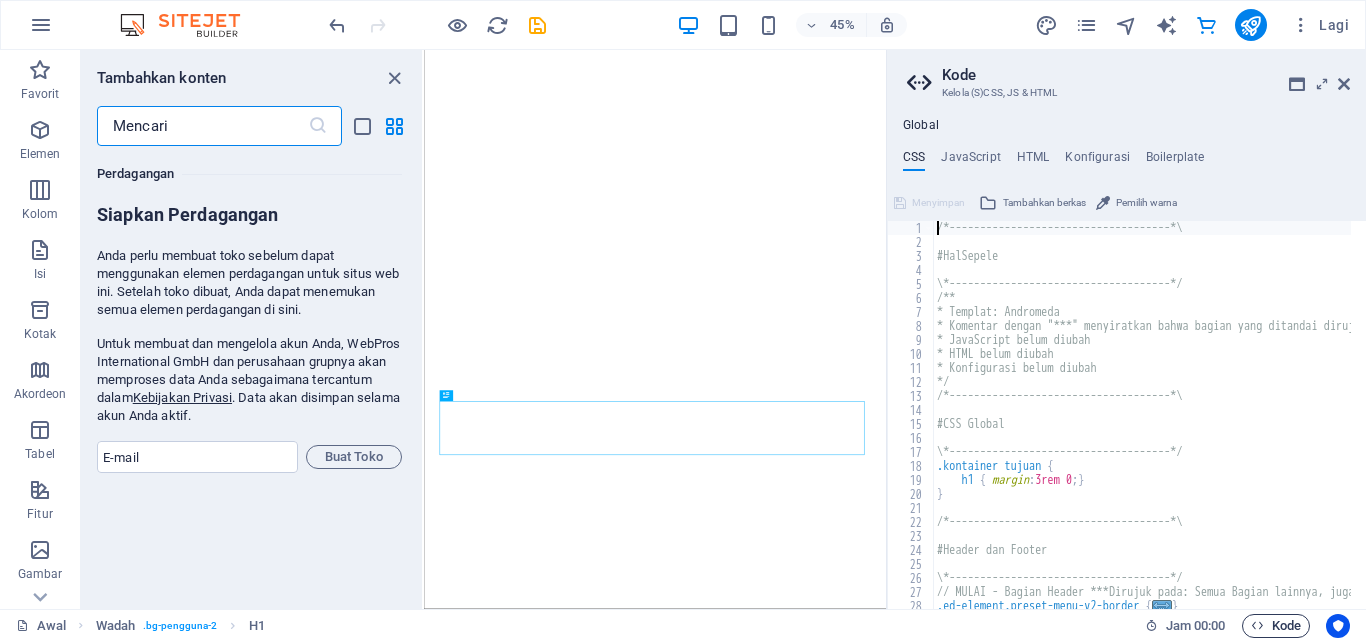 click on "Kode" at bounding box center [1286, 625] 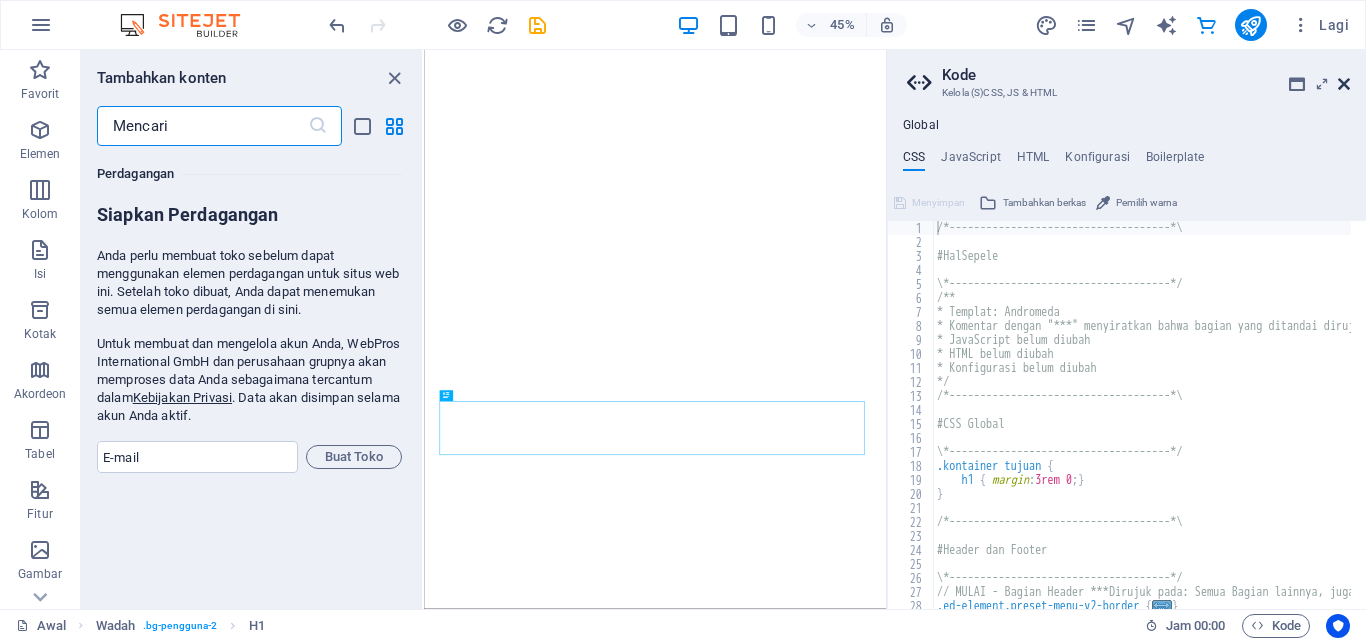 click at bounding box center [1344, 84] 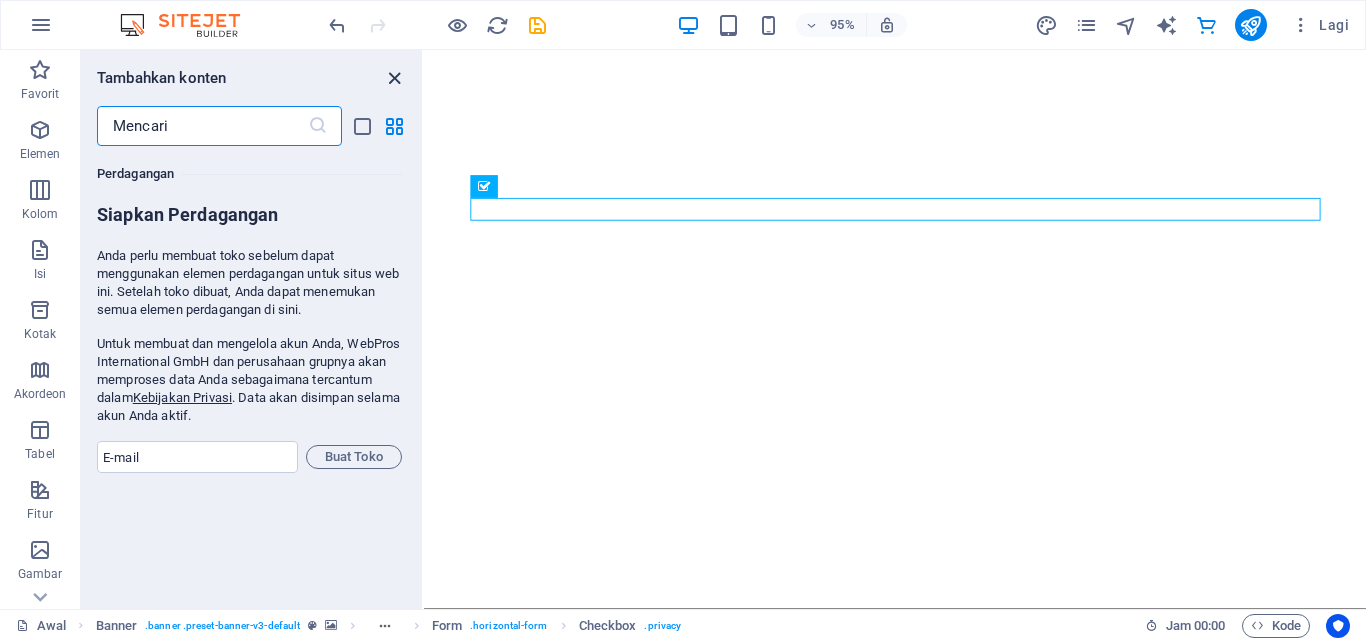 click at bounding box center [394, 78] 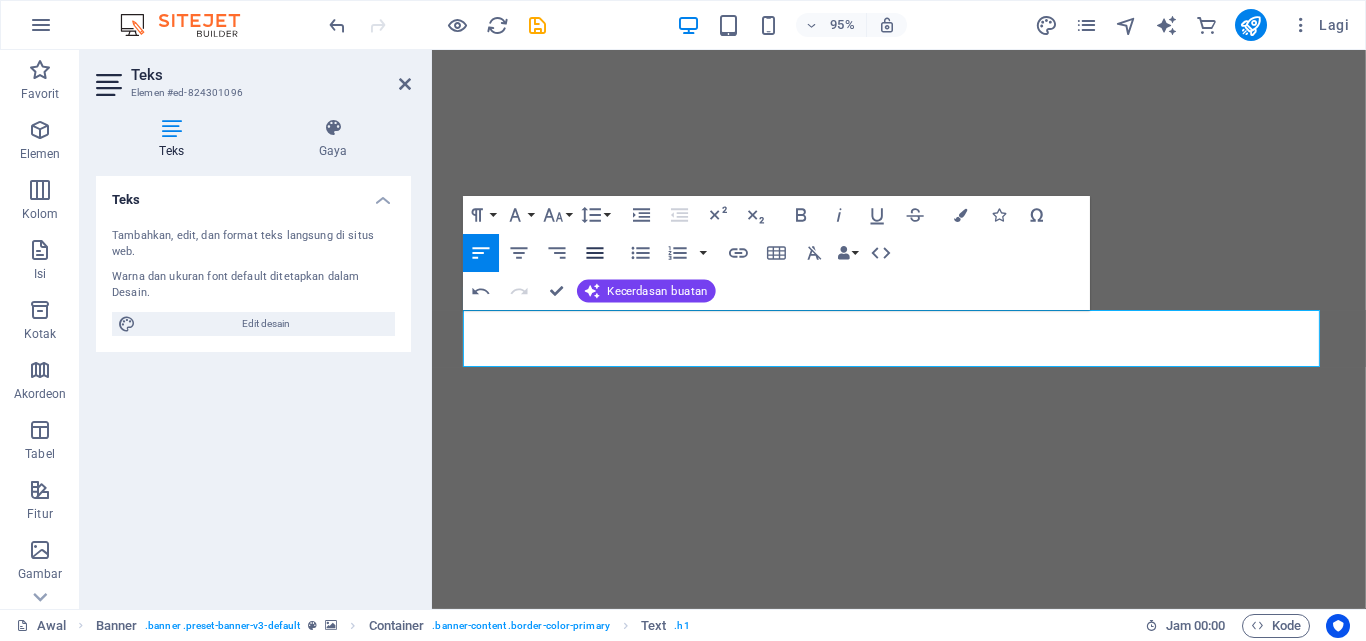 click 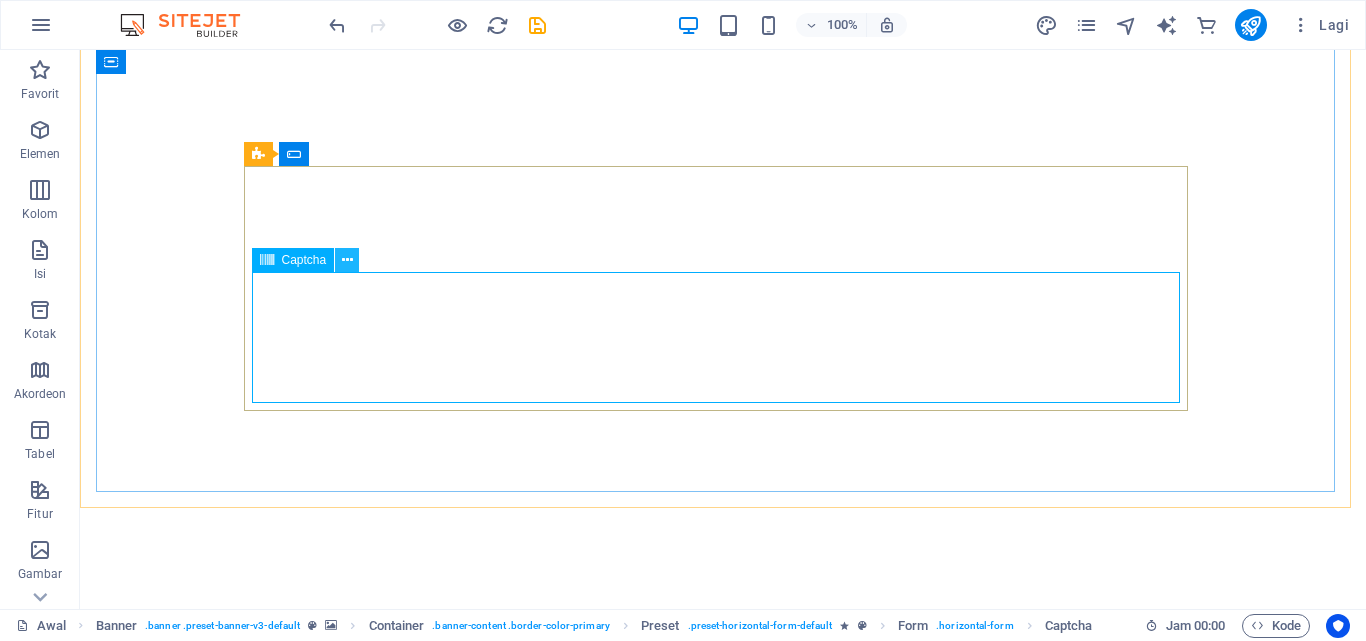 click at bounding box center (347, 260) 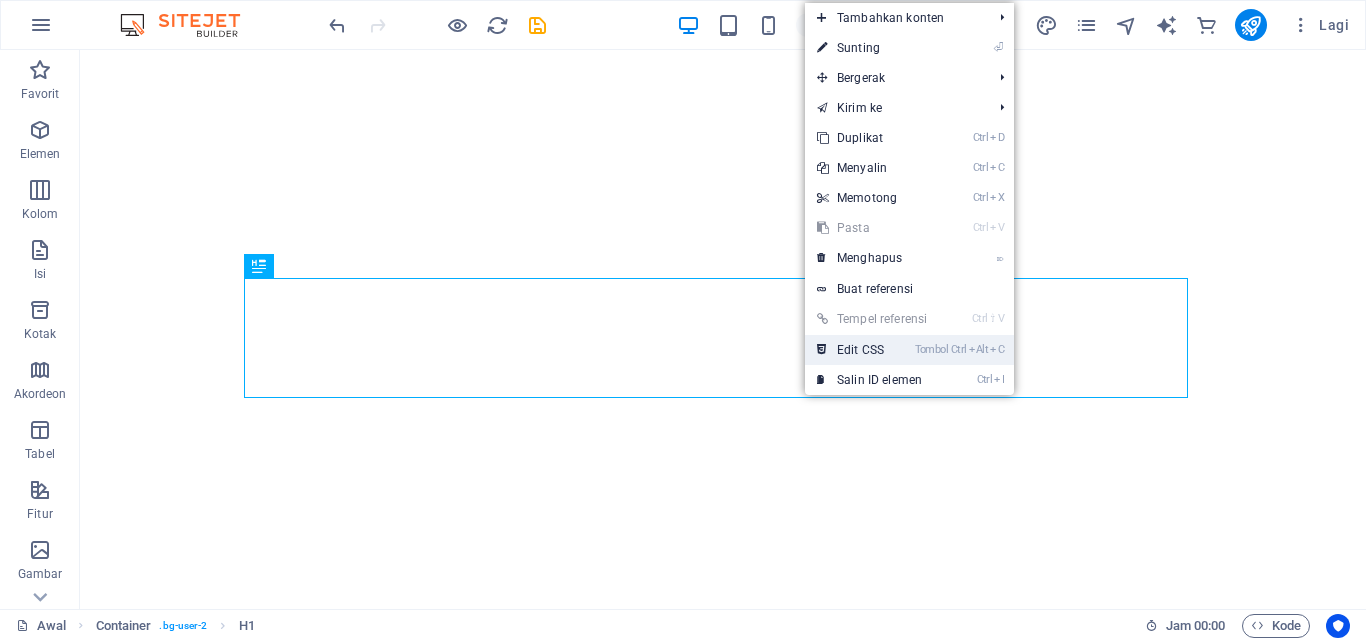 click on "Edit CSS" at bounding box center [860, 350] 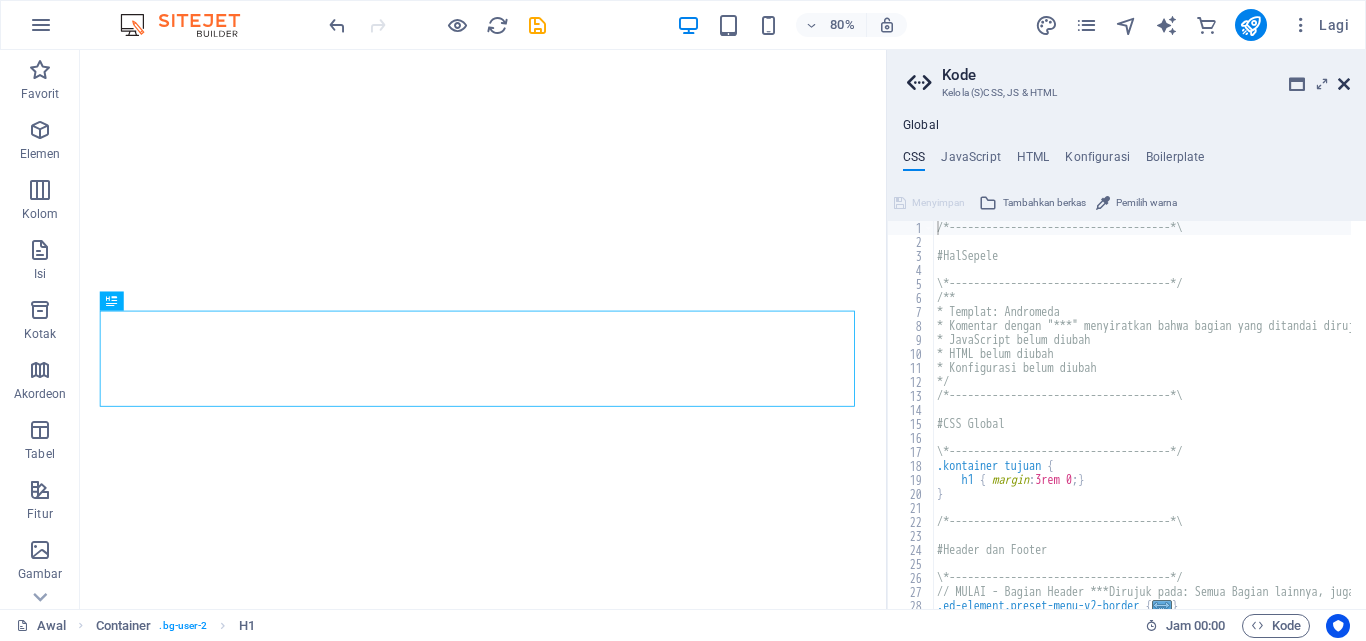 click at bounding box center (1344, 84) 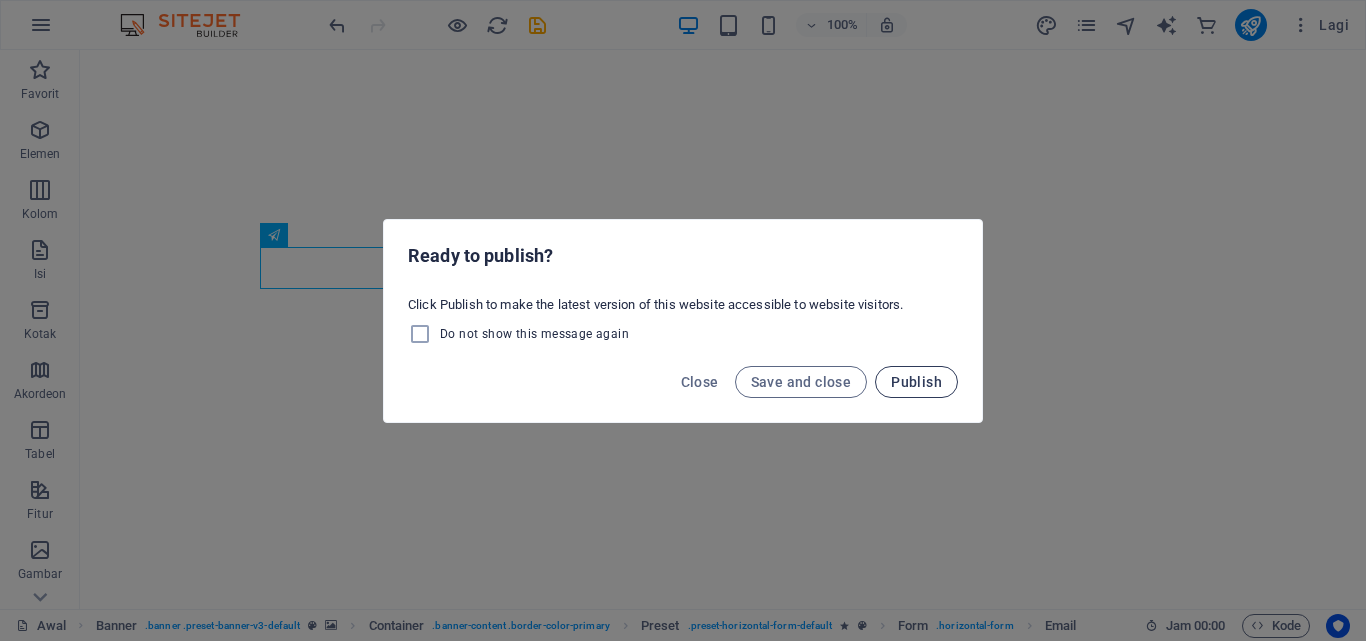 click on "Publish" at bounding box center [916, 382] 